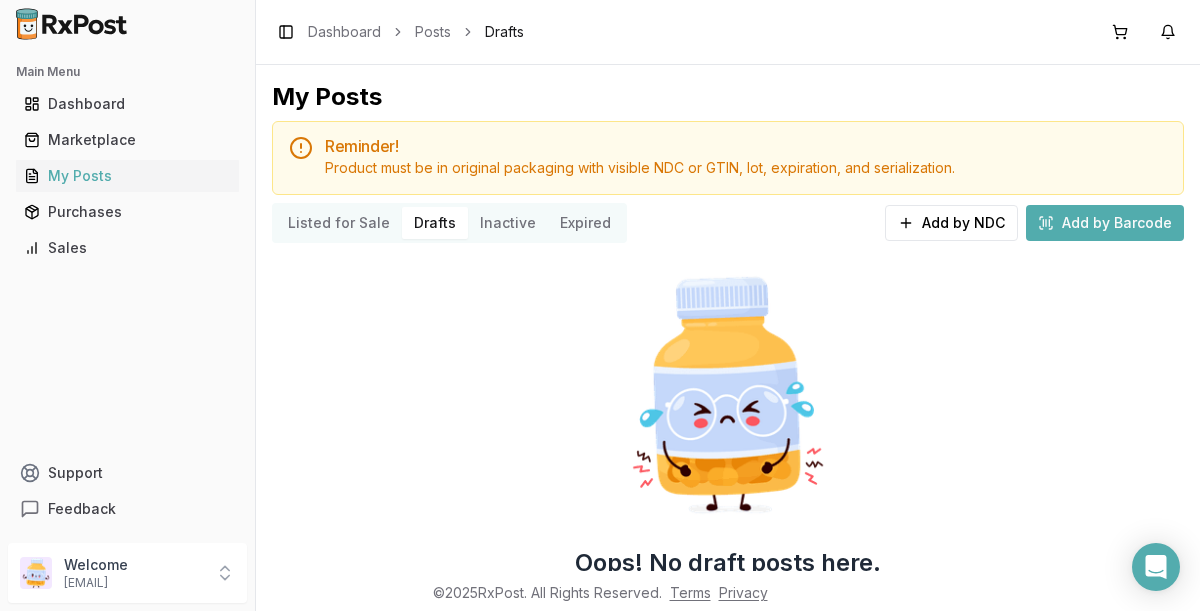 scroll, scrollTop: 0, scrollLeft: 0, axis: both 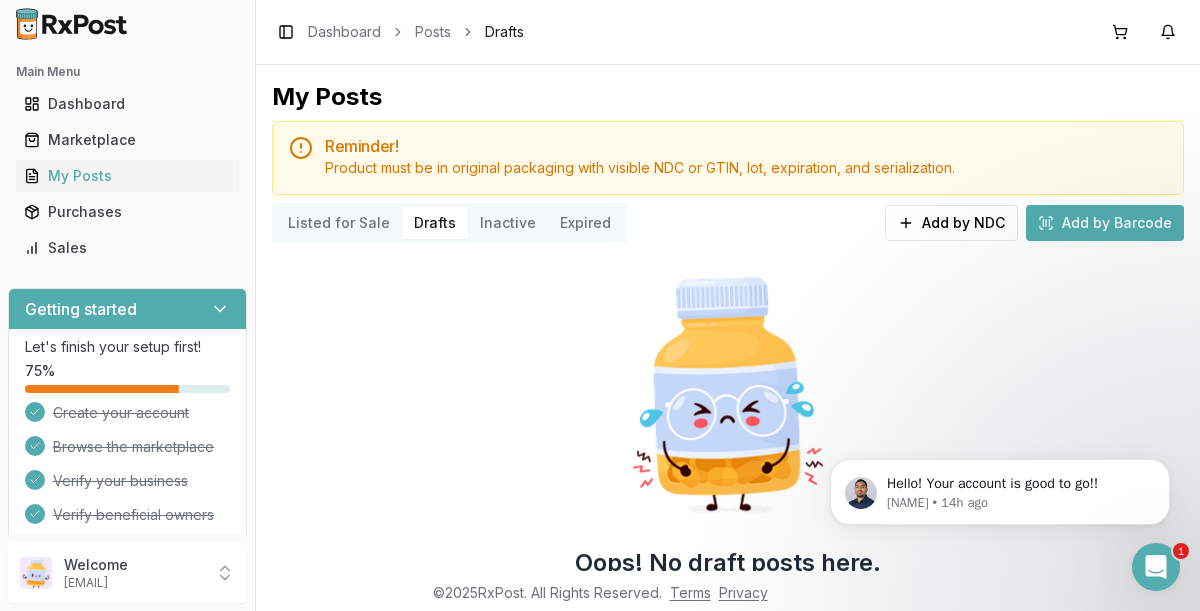 click on "Add by Barcode" at bounding box center (1105, 223) 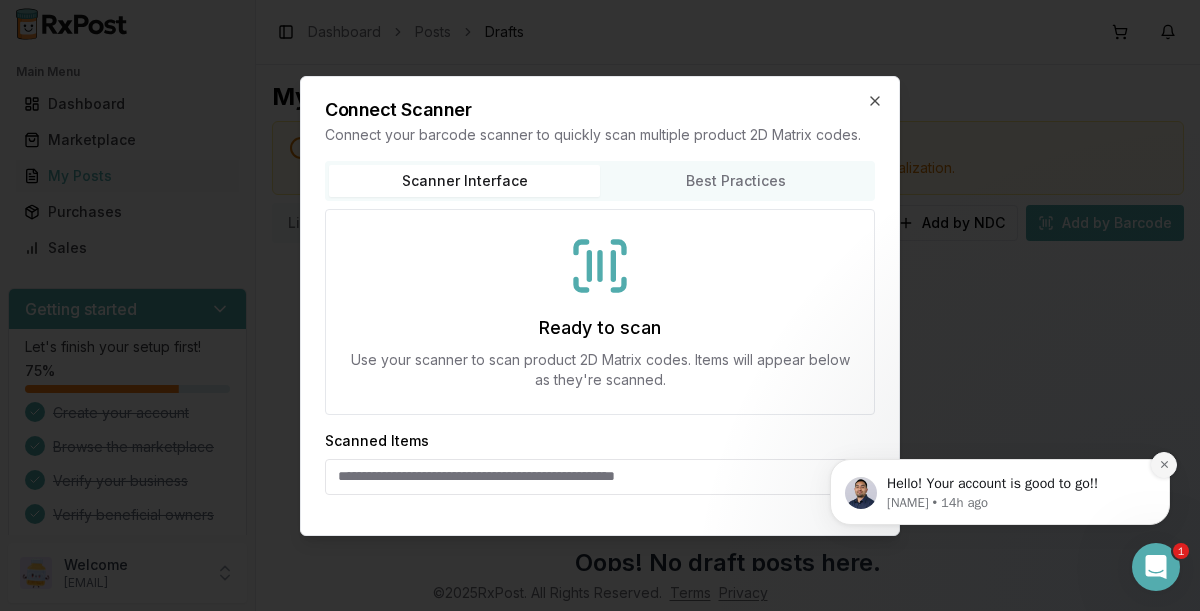 click at bounding box center [1164, 465] 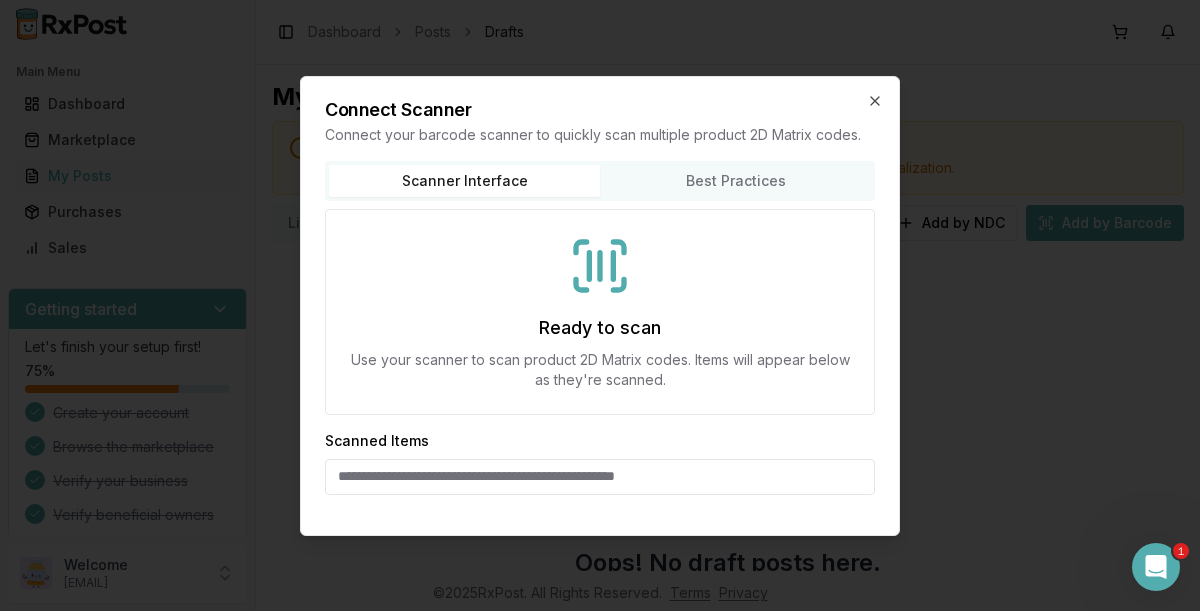 click 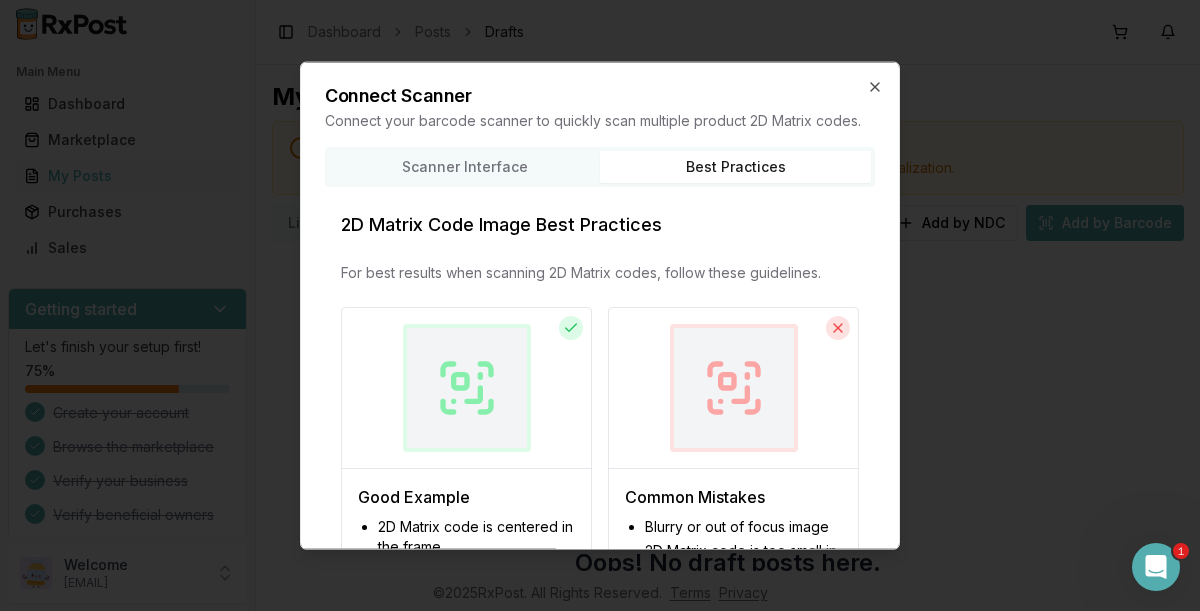 click on "Best Practices" at bounding box center [735, 166] 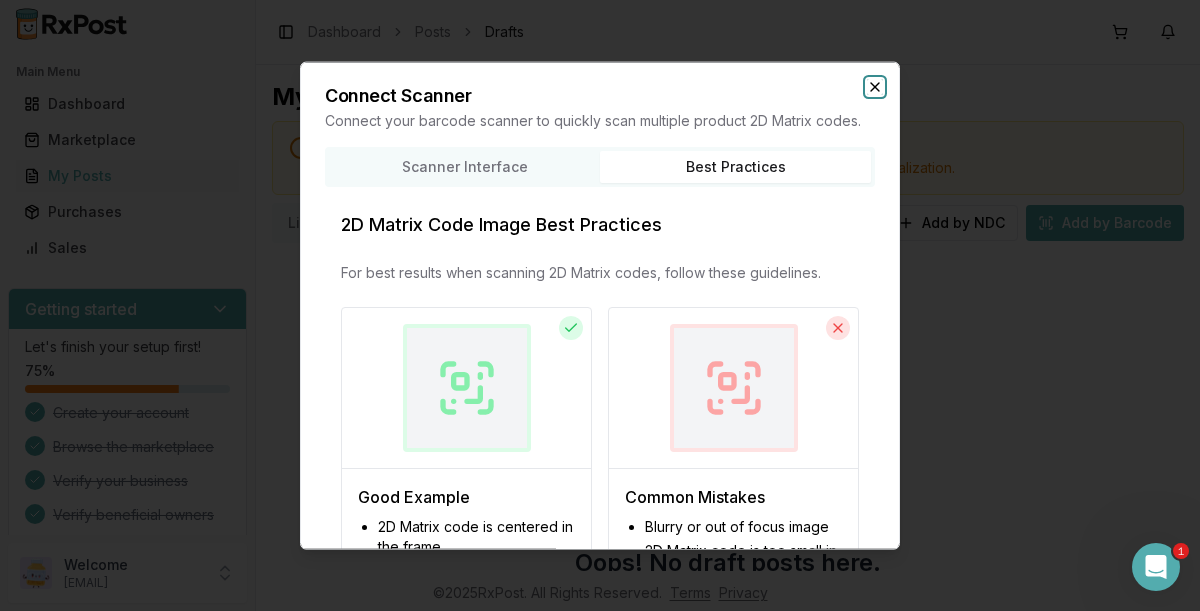 click 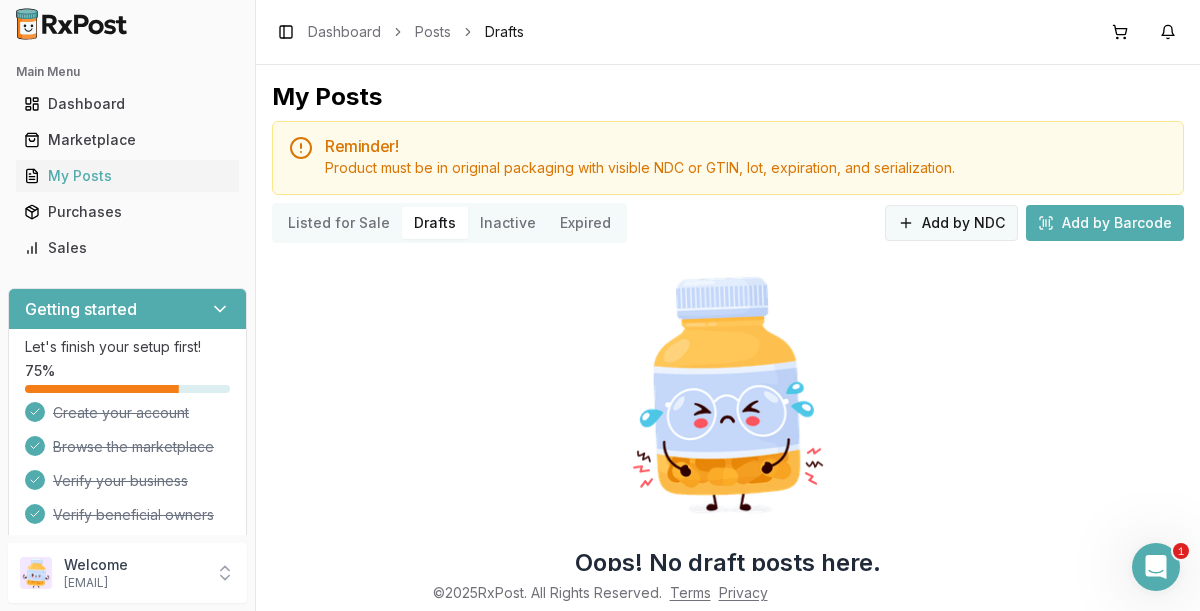 click on "Add by NDC" at bounding box center (951, 223) 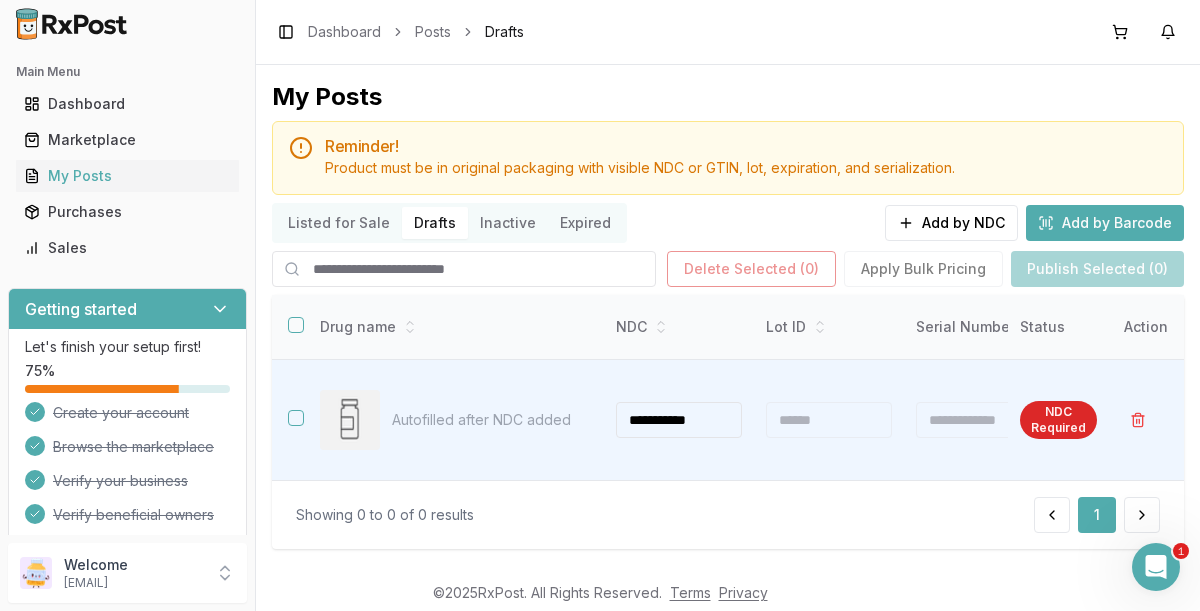 type on "**********" 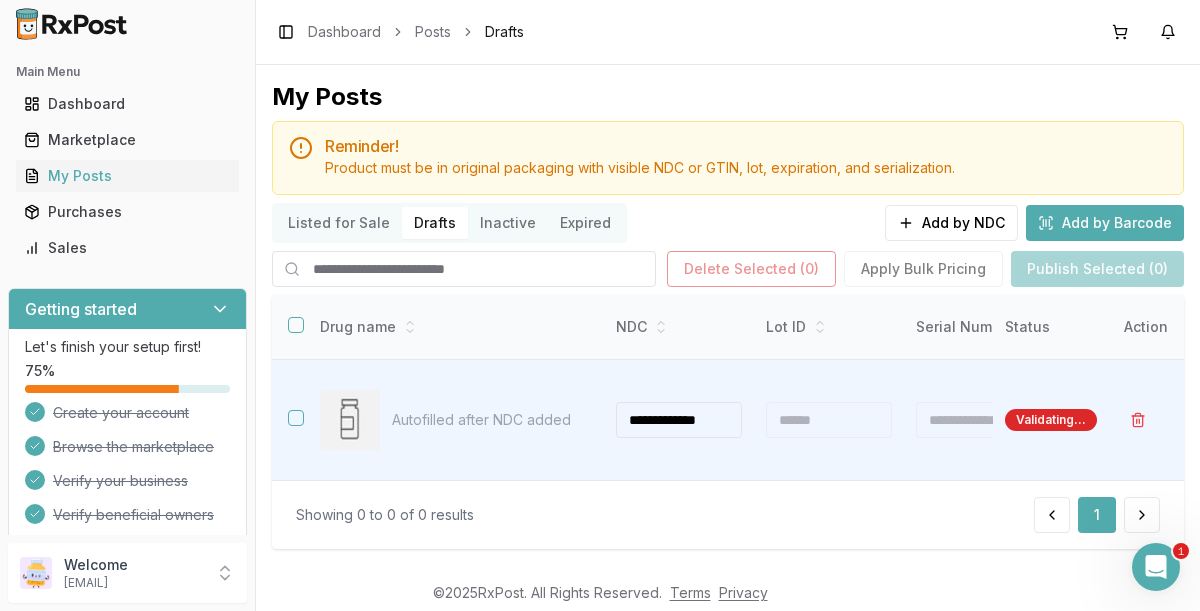 type on "**" 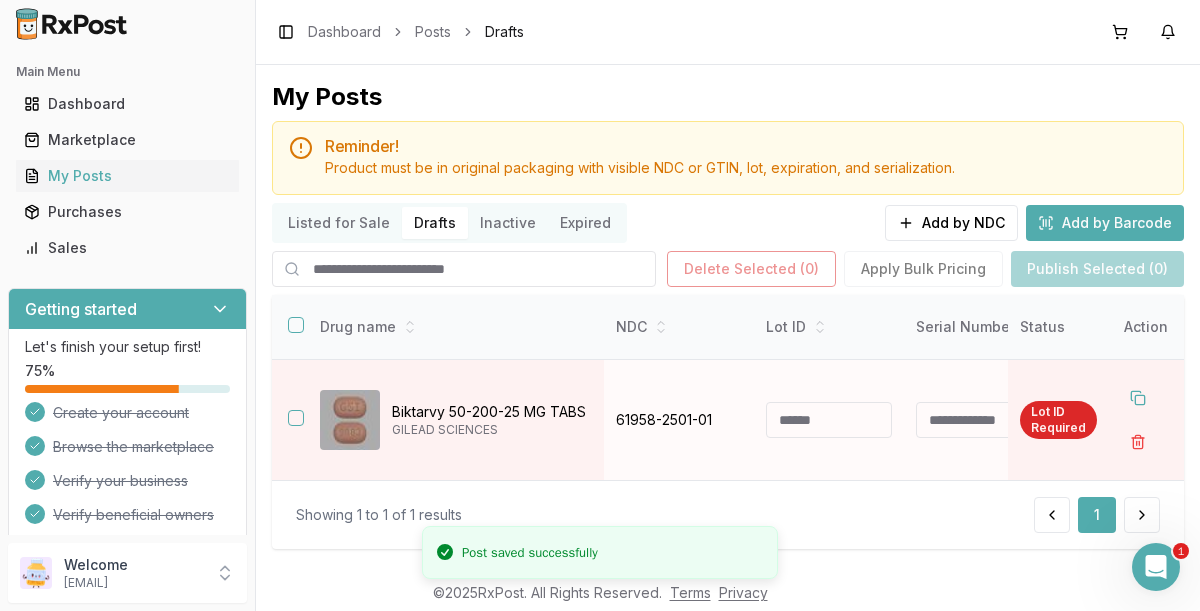click at bounding box center [829, 420] 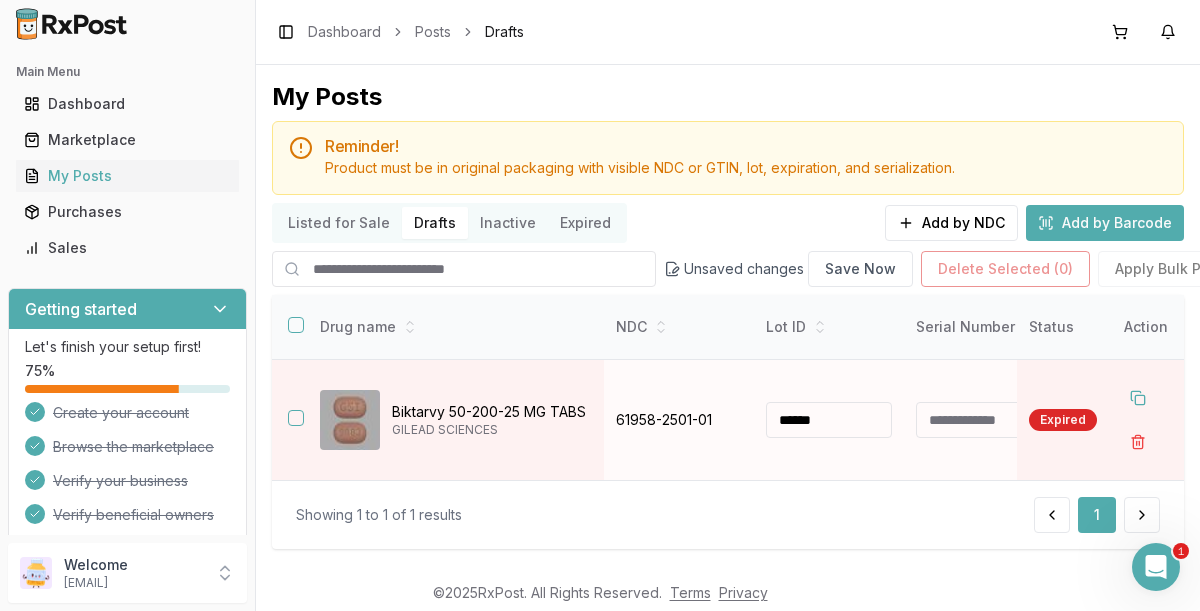 type on "******" 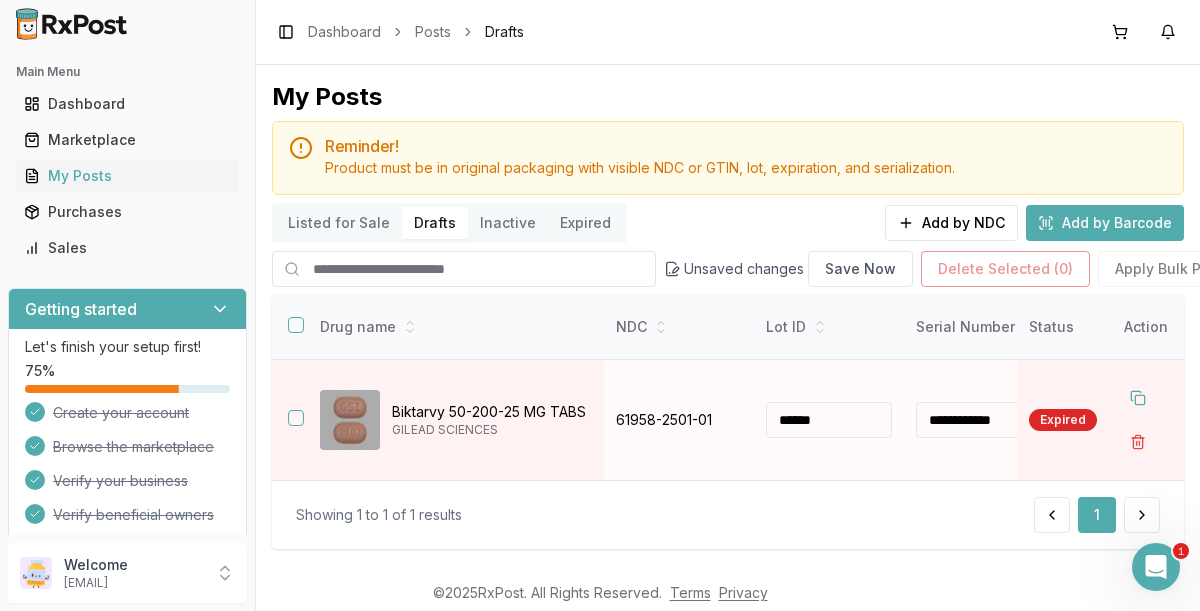 type on "**********" 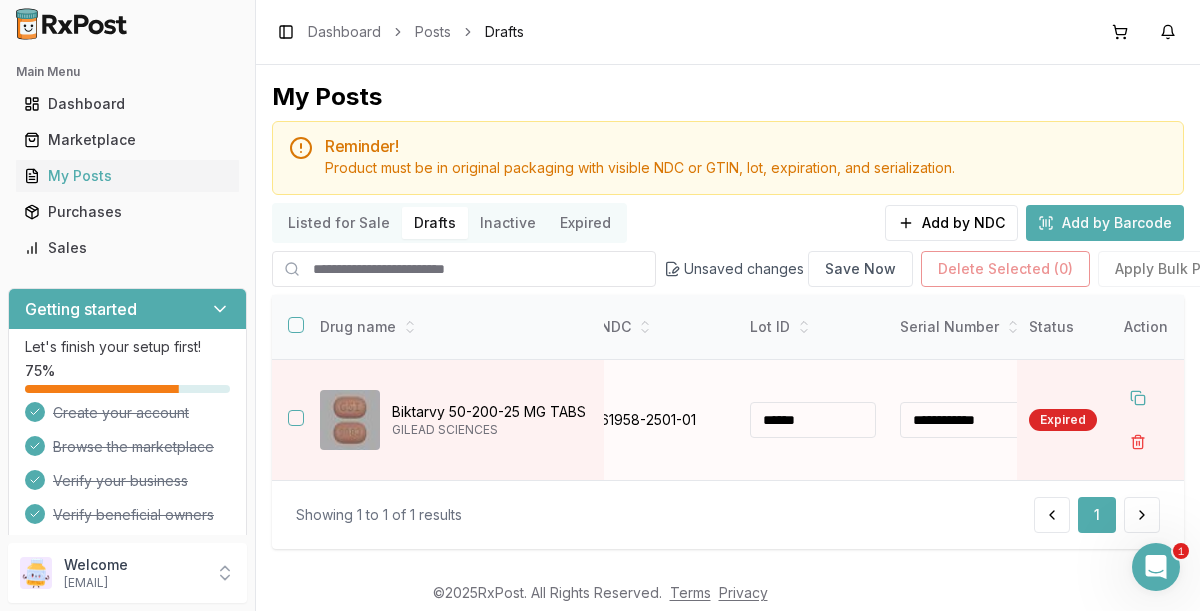 type on "**" 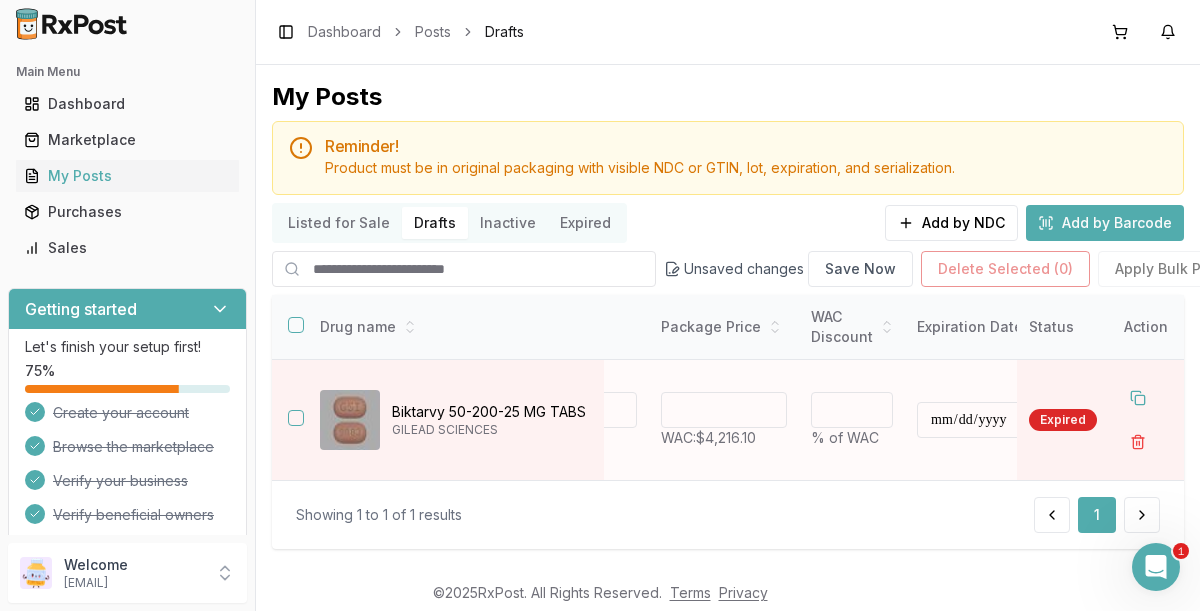 type on "*******" 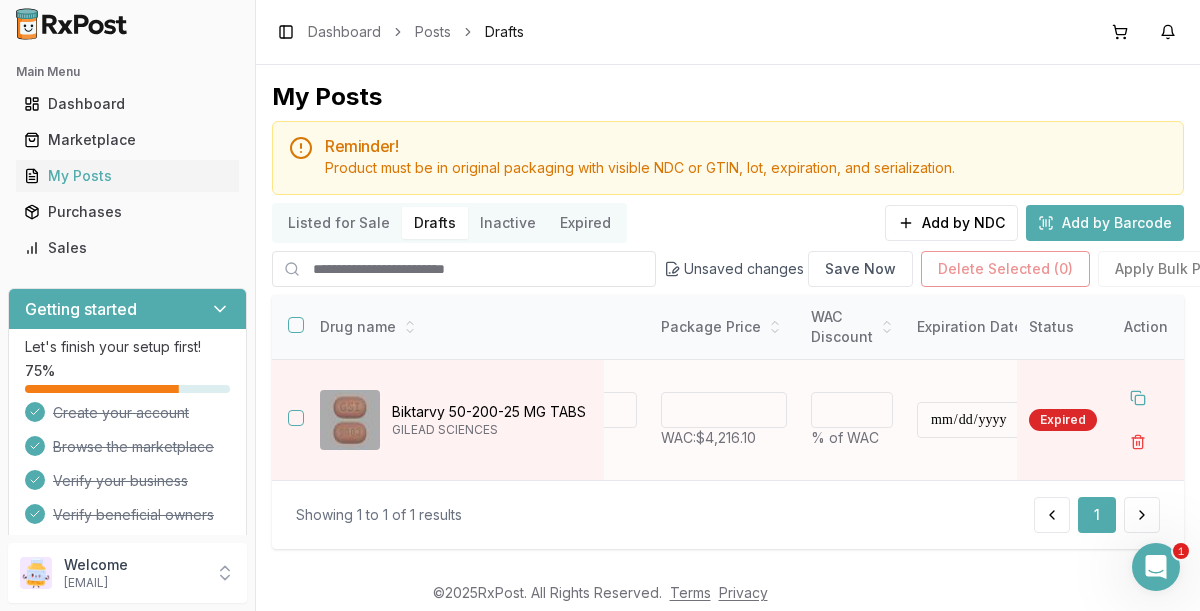 type on "**" 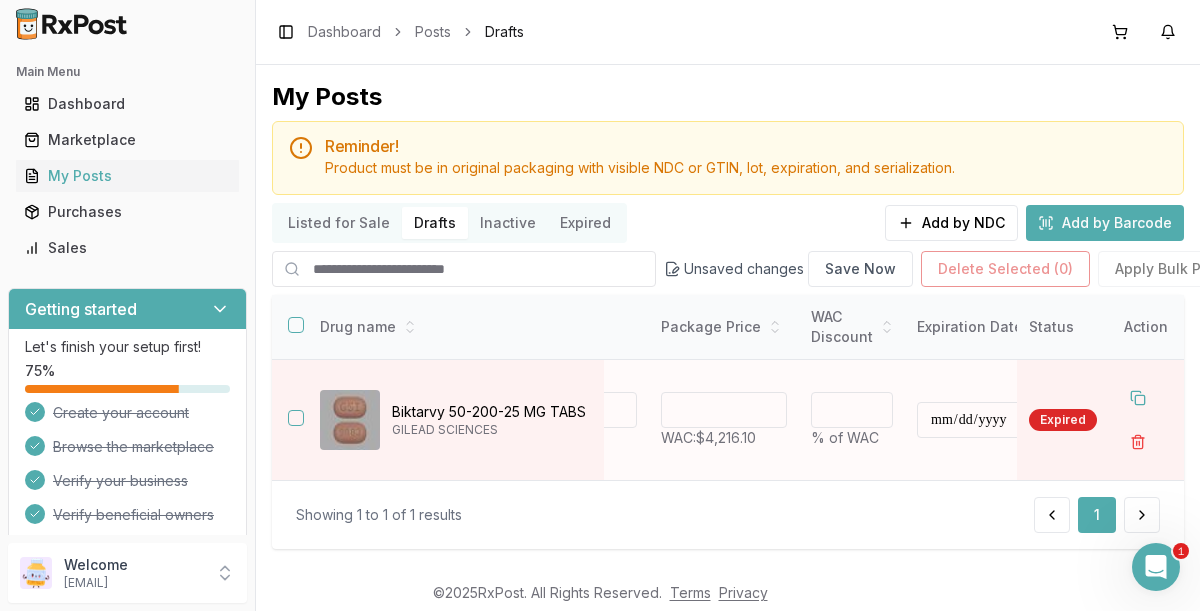 type on "*******" 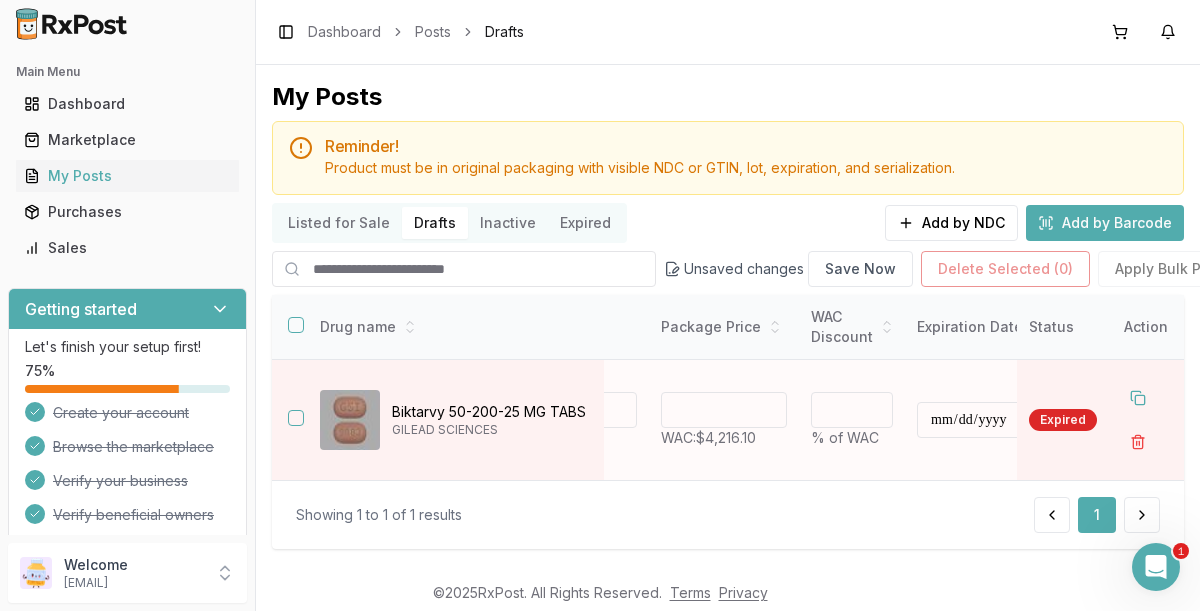 type on "**********" 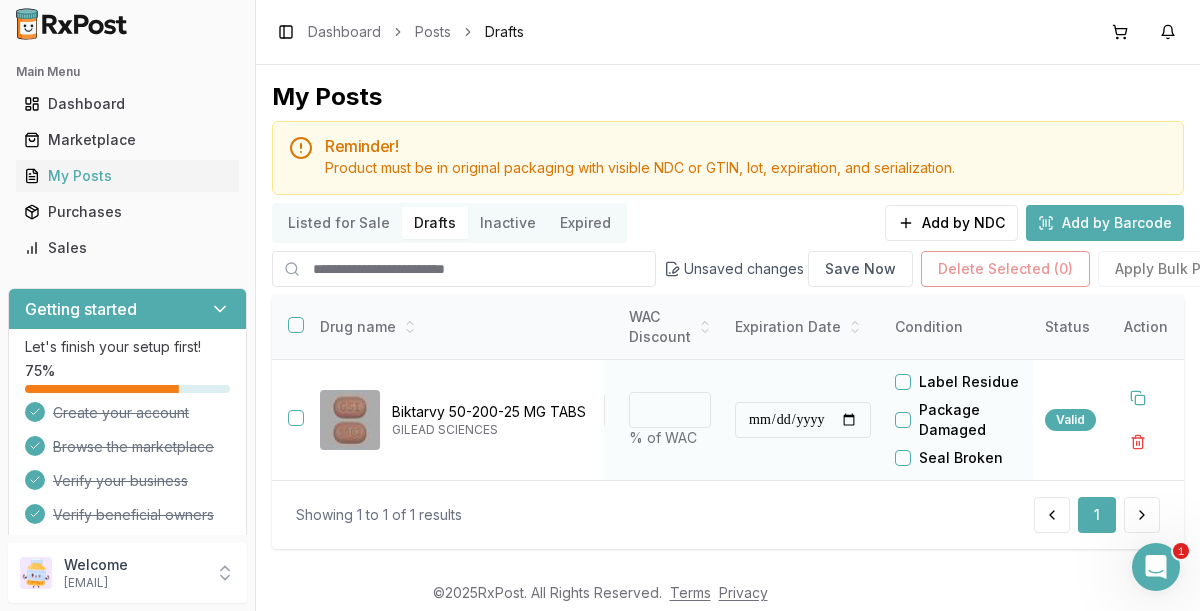 scroll, scrollTop: 0, scrollLeft: 754, axis: horizontal 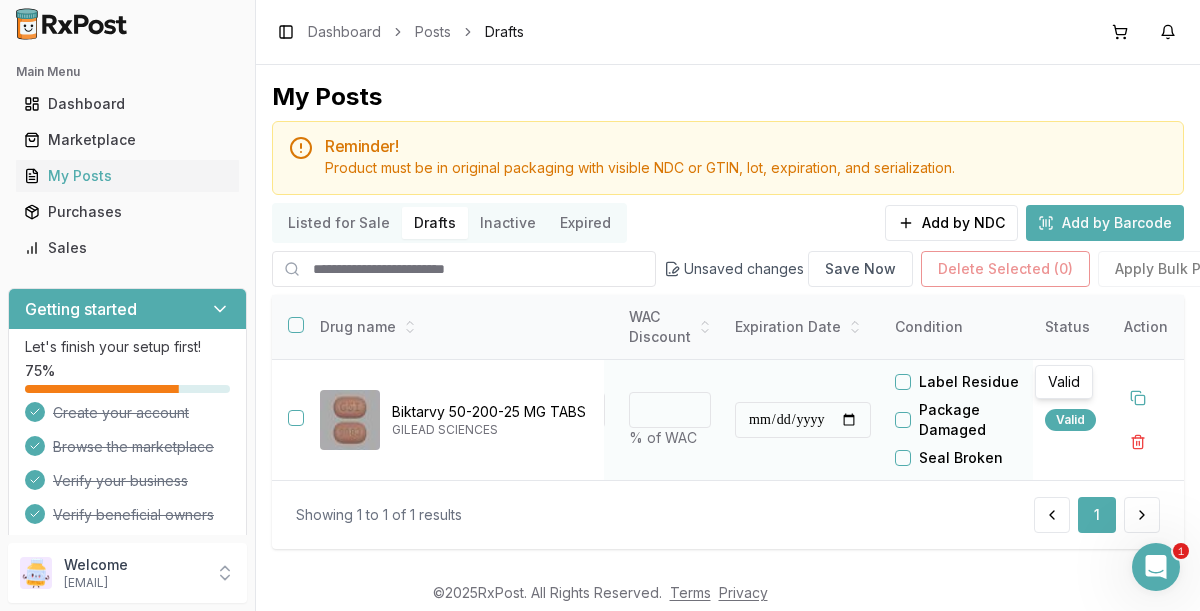 click on "Valid" at bounding box center (1070, 420) 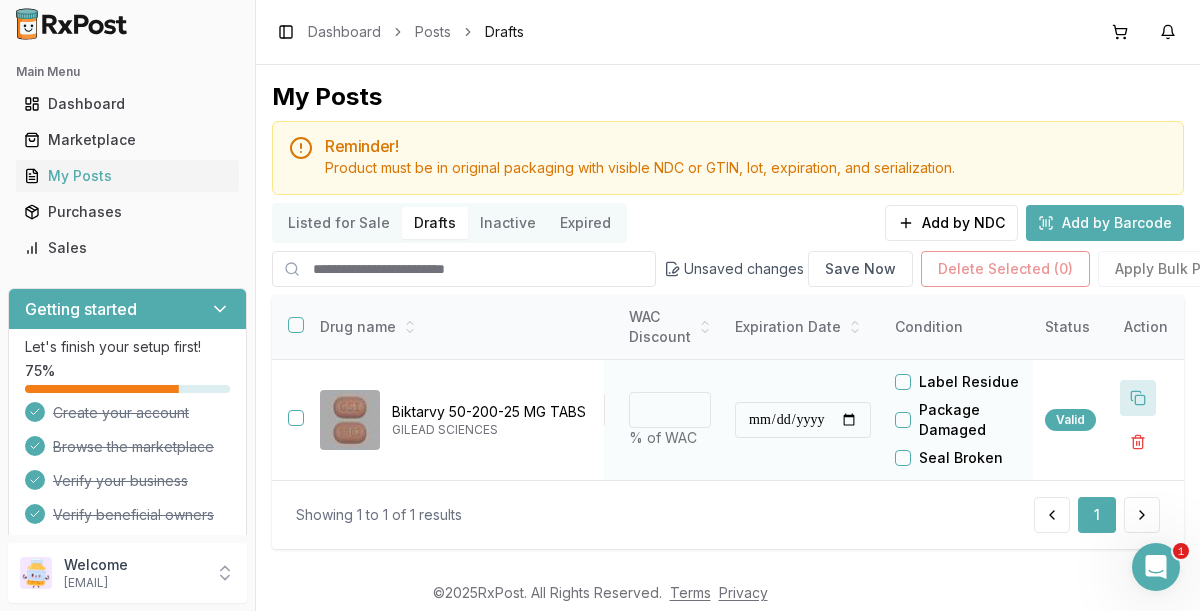 click at bounding box center [1138, 398] 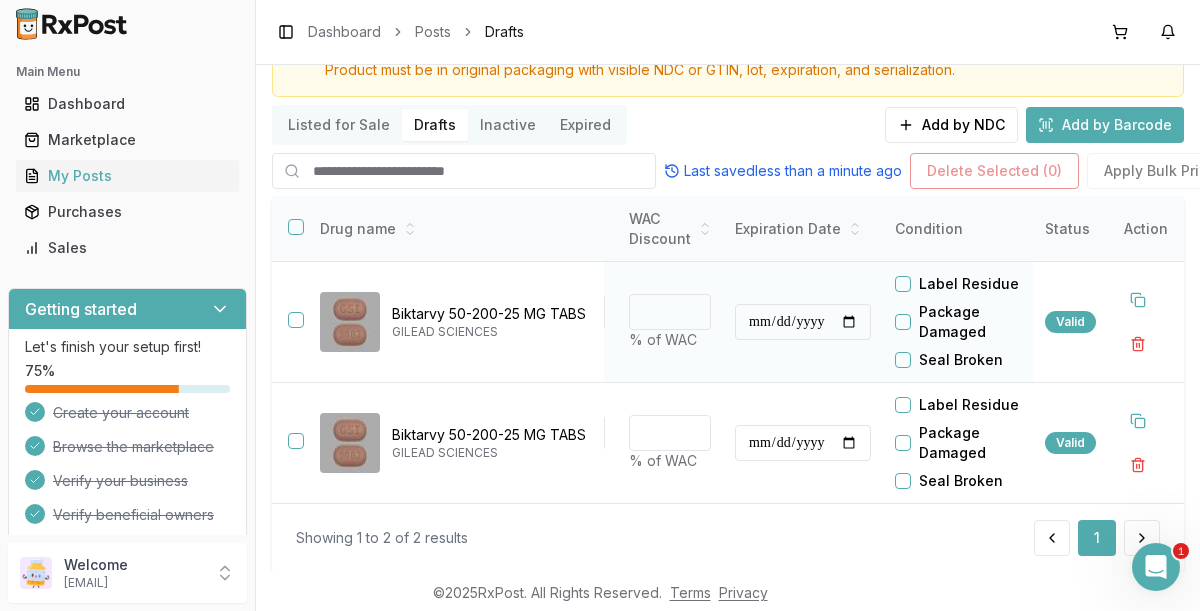 scroll, scrollTop: 109, scrollLeft: 0, axis: vertical 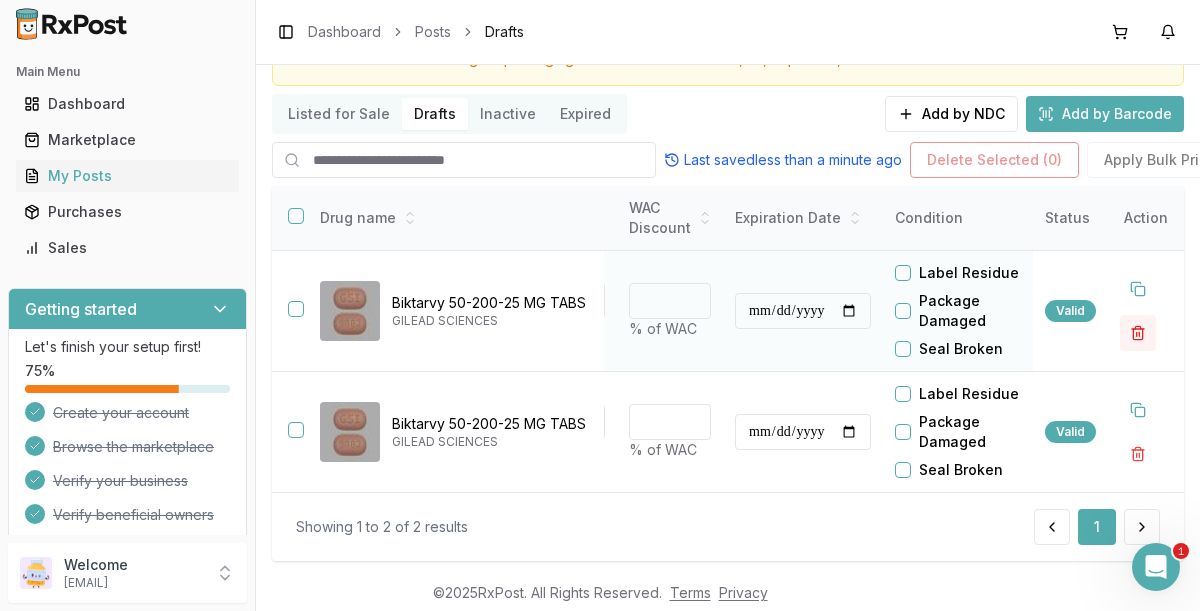 click at bounding box center (1138, 333) 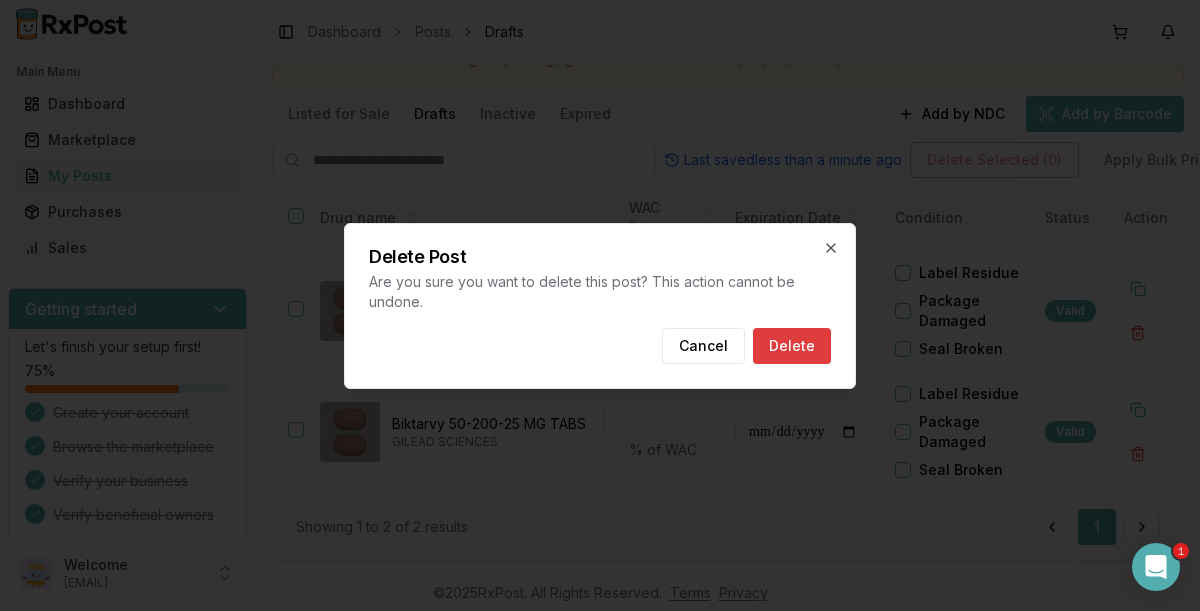 click on "Delete" at bounding box center [792, 346] 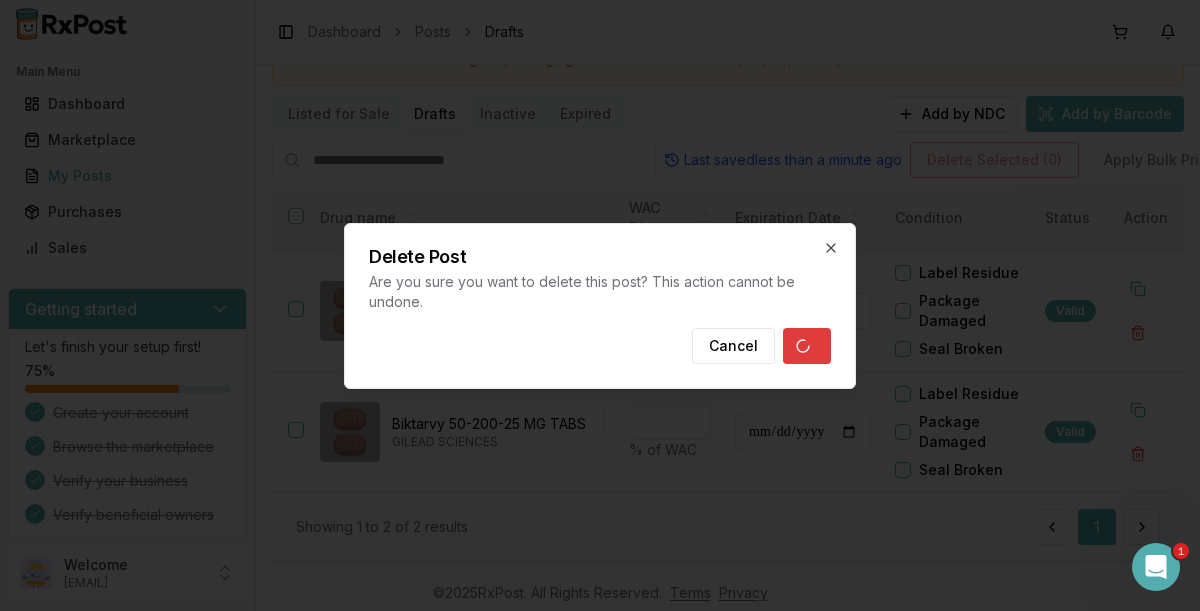 scroll, scrollTop: 26, scrollLeft: 0, axis: vertical 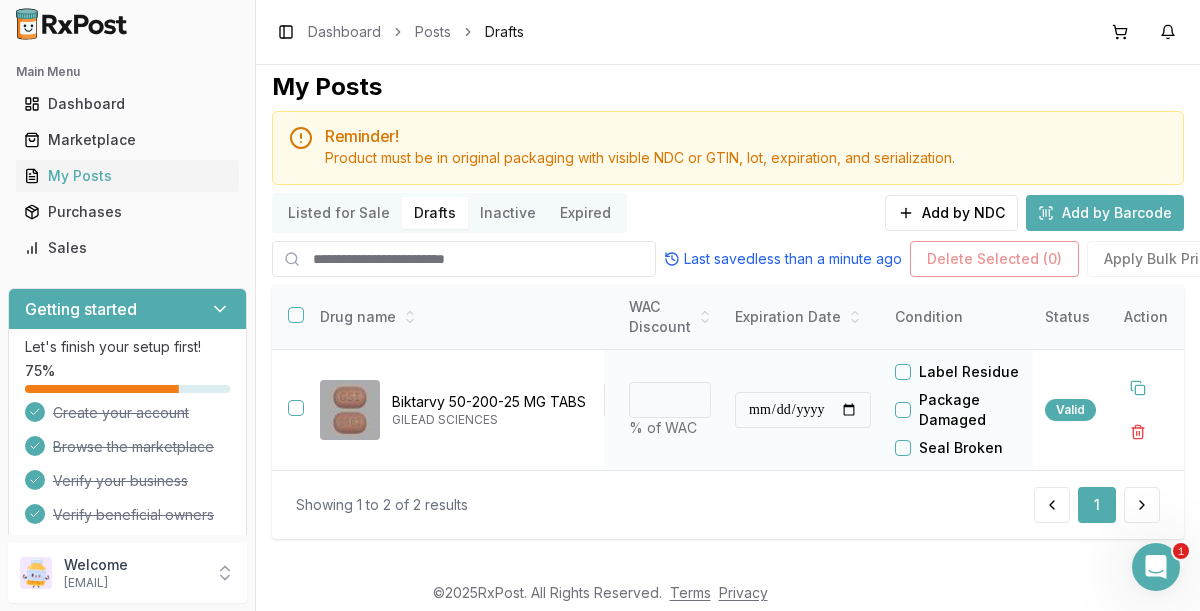 click at bounding box center [296, 408] 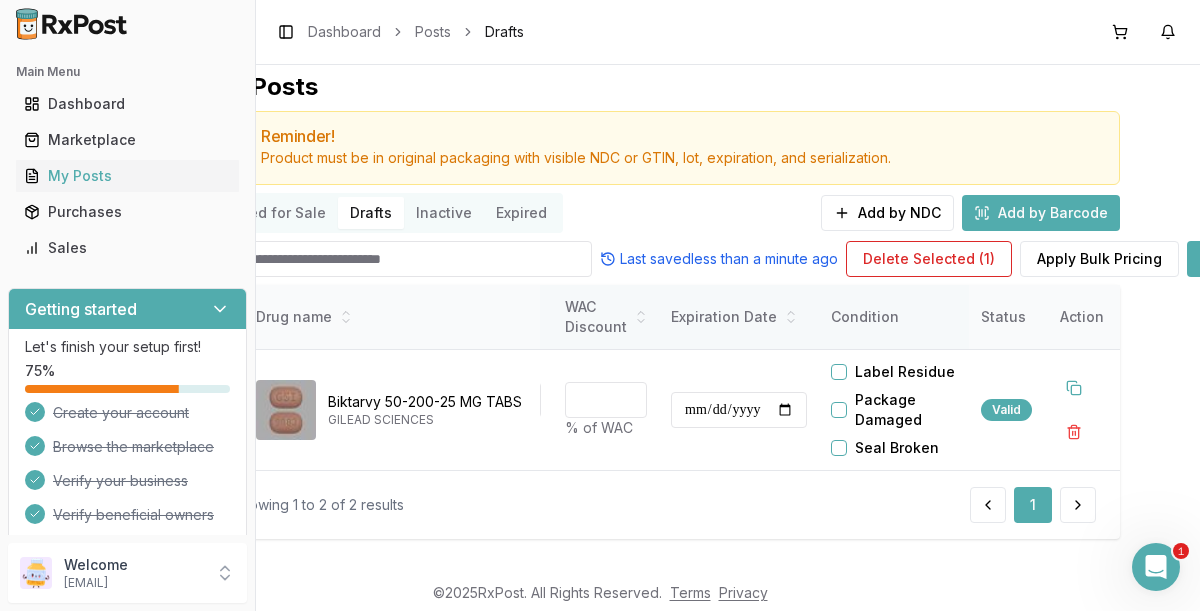 scroll, scrollTop: 26, scrollLeft: 71, axis: both 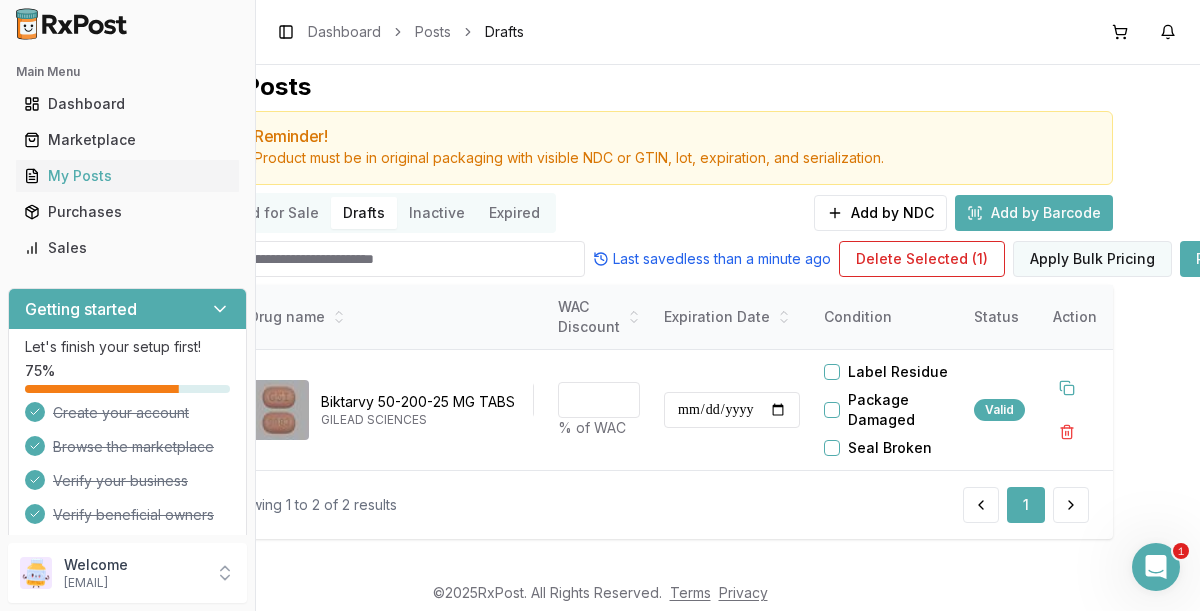 click on "Apply Bulk Pricing" at bounding box center [1092, 259] 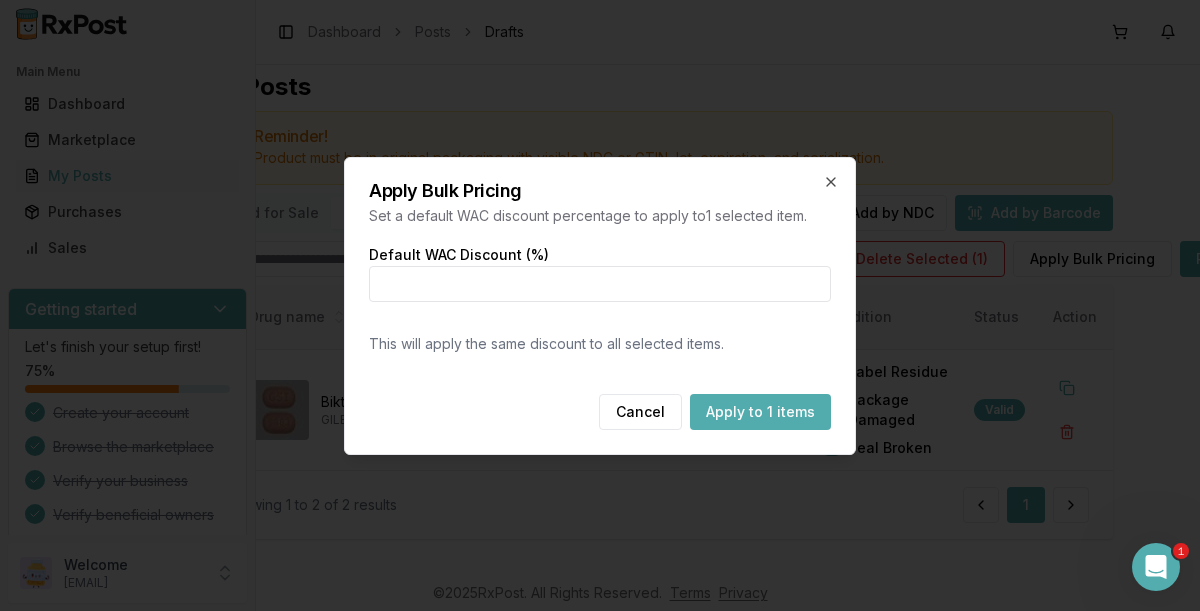 type on "**" 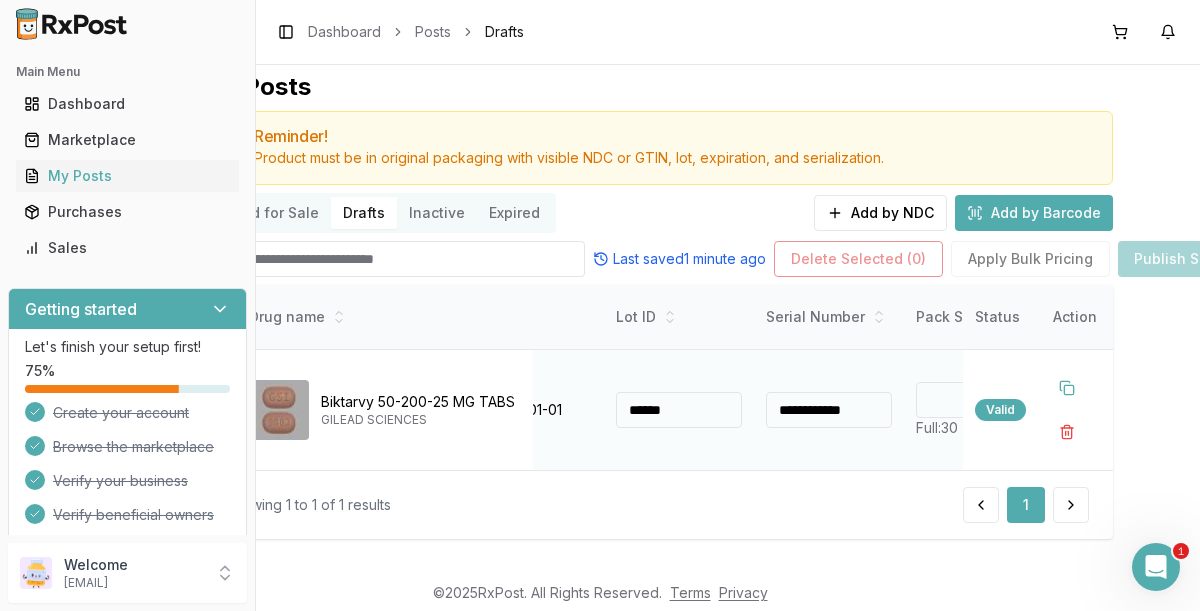 scroll, scrollTop: 0, scrollLeft: 0, axis: both 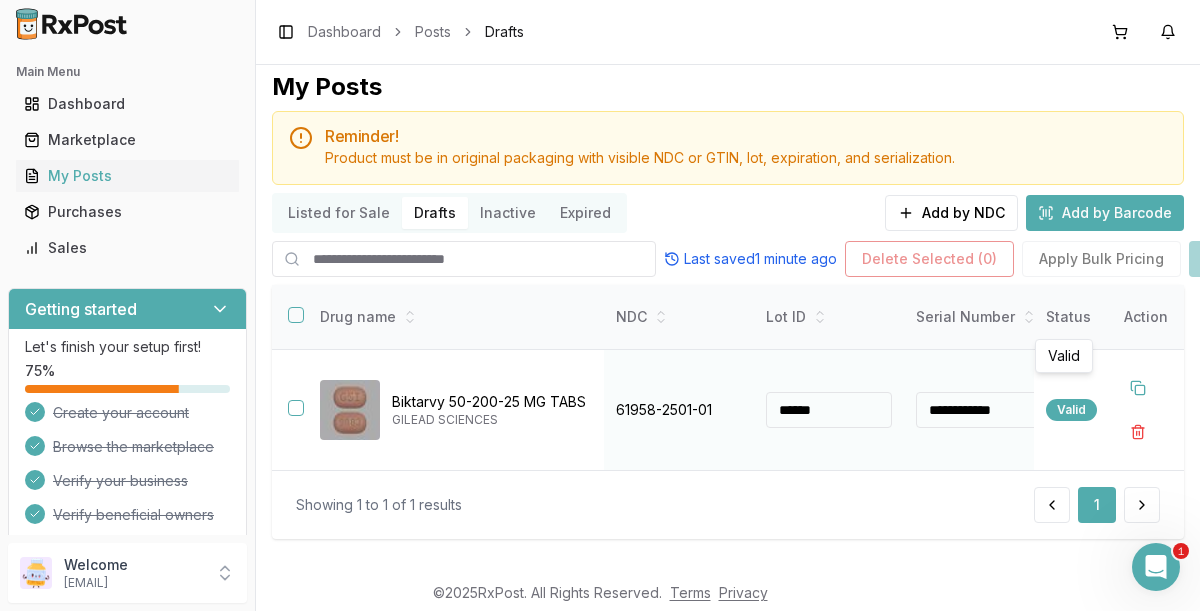 click on "Valid" at bounding box center [1071, 410] 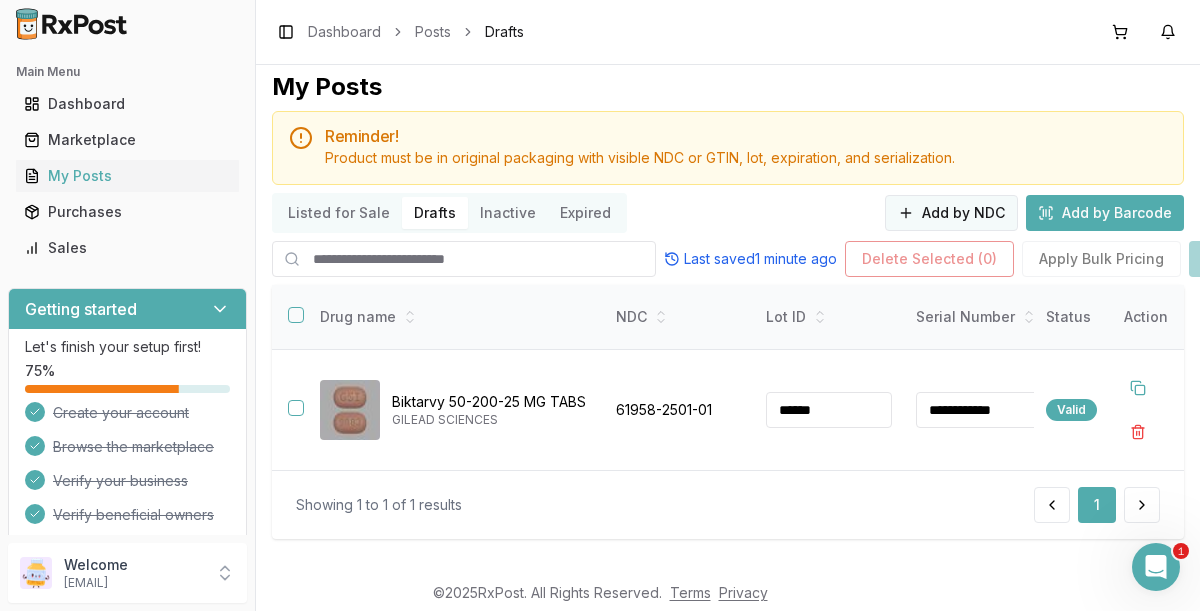 click on "Add by NDC" at bounding box center [951, 213] 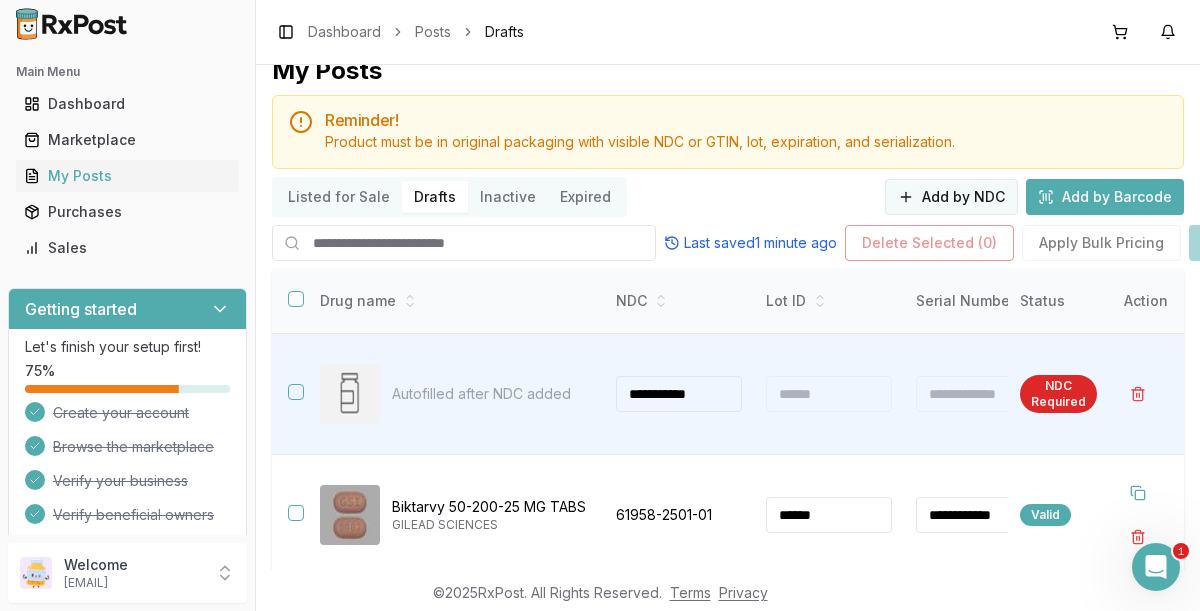 type on "**********" 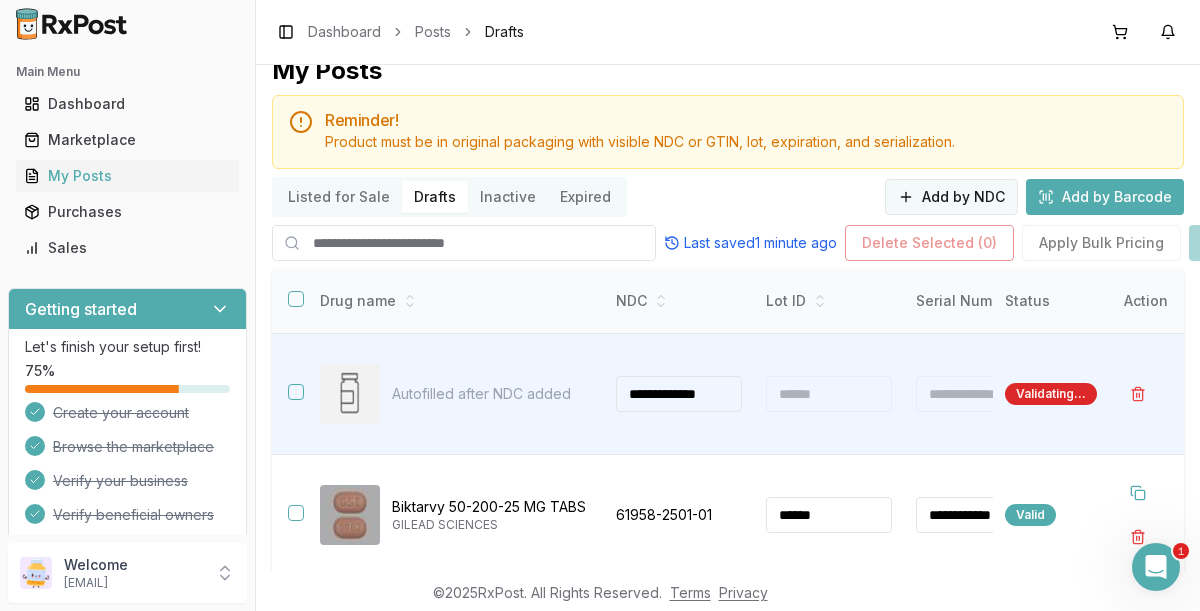 type 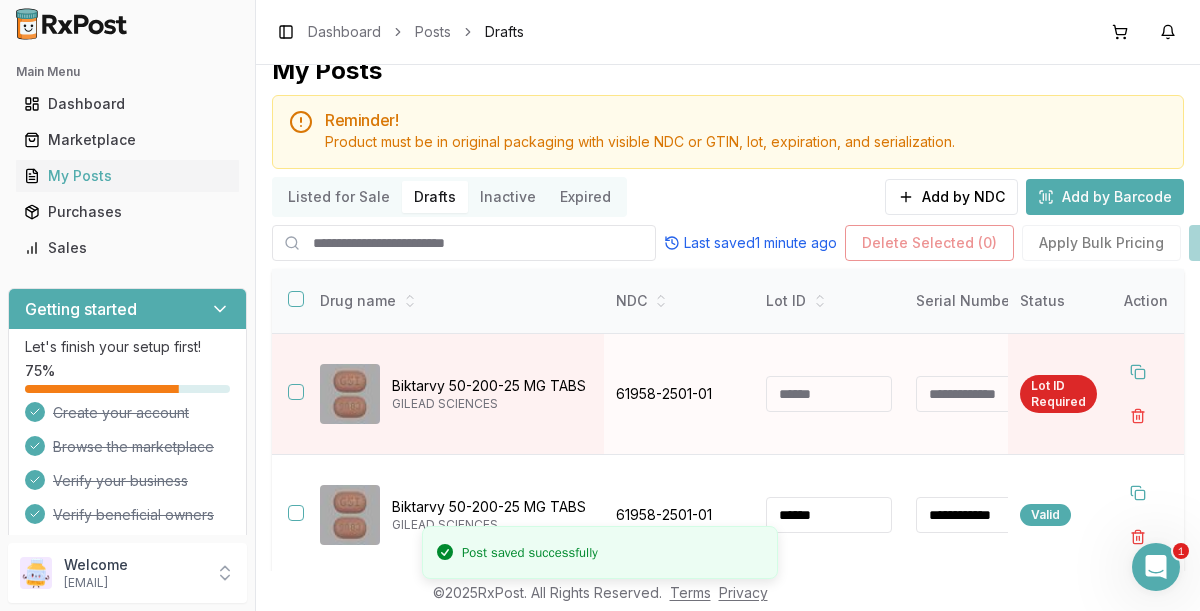 click at bounding box center [829, 394] 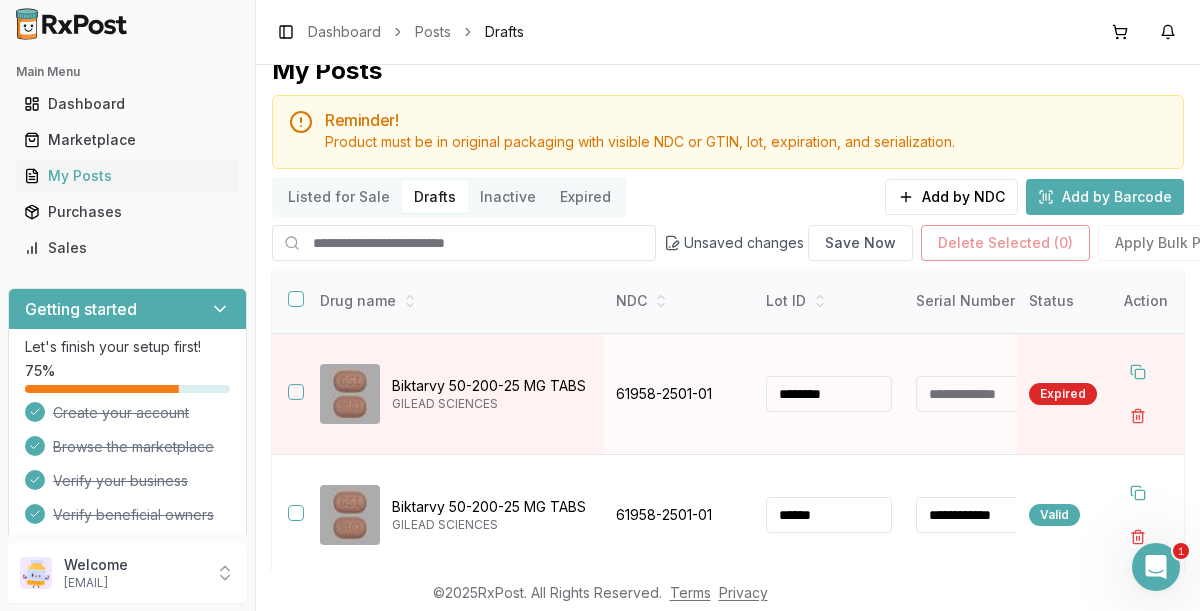 type on "********" 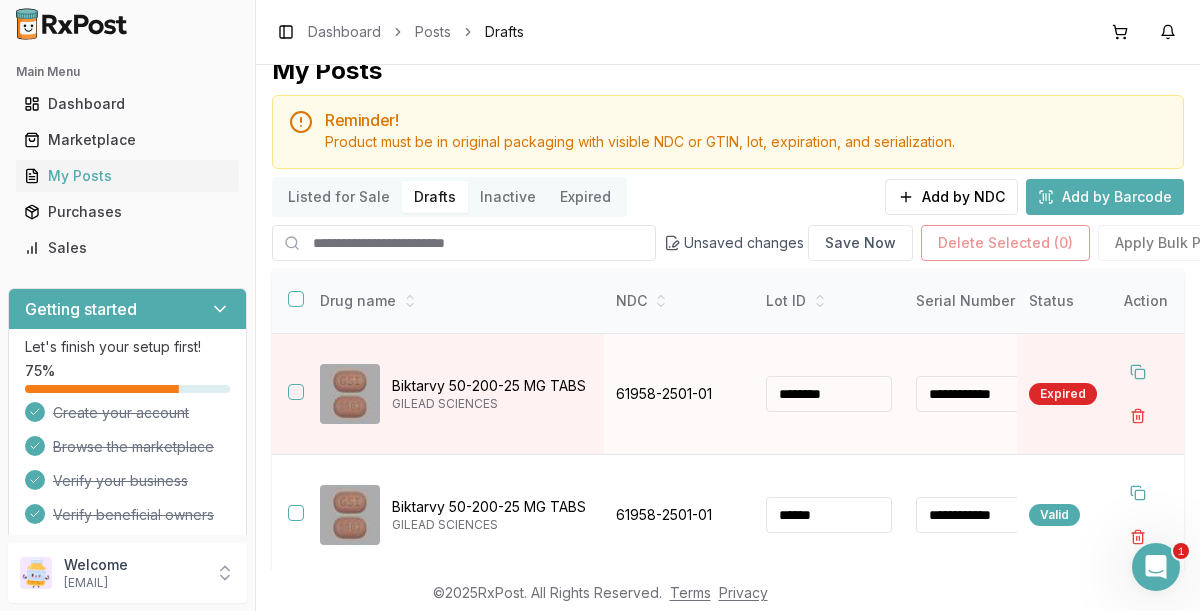 type on "**********" 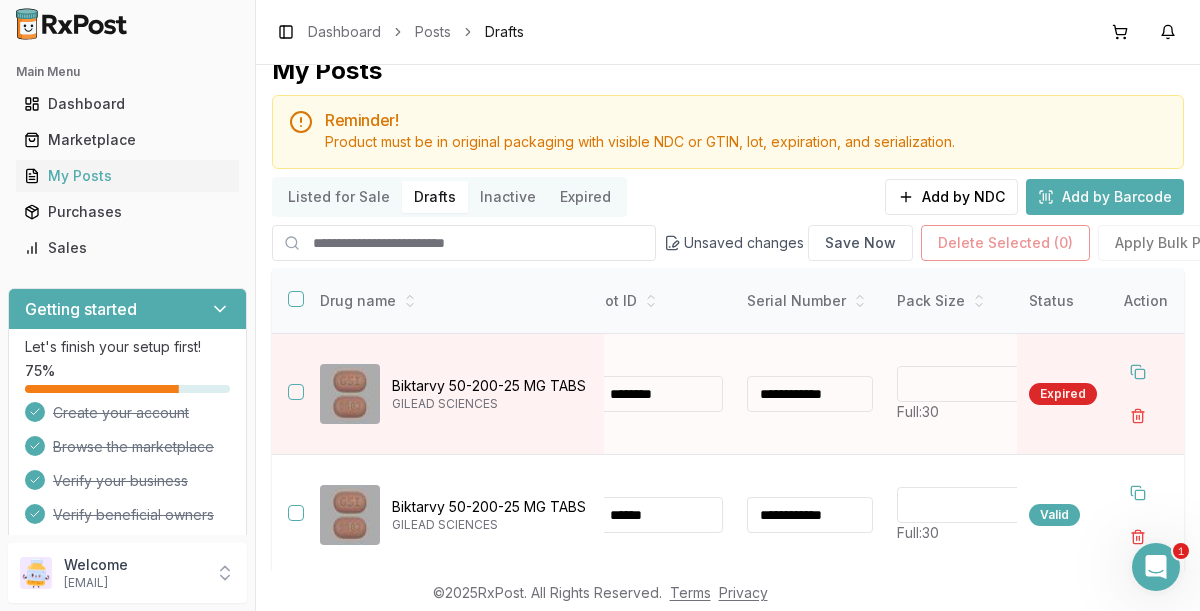scroll, scrollTop: 0, scrollLeft: 180, axis: horizontal 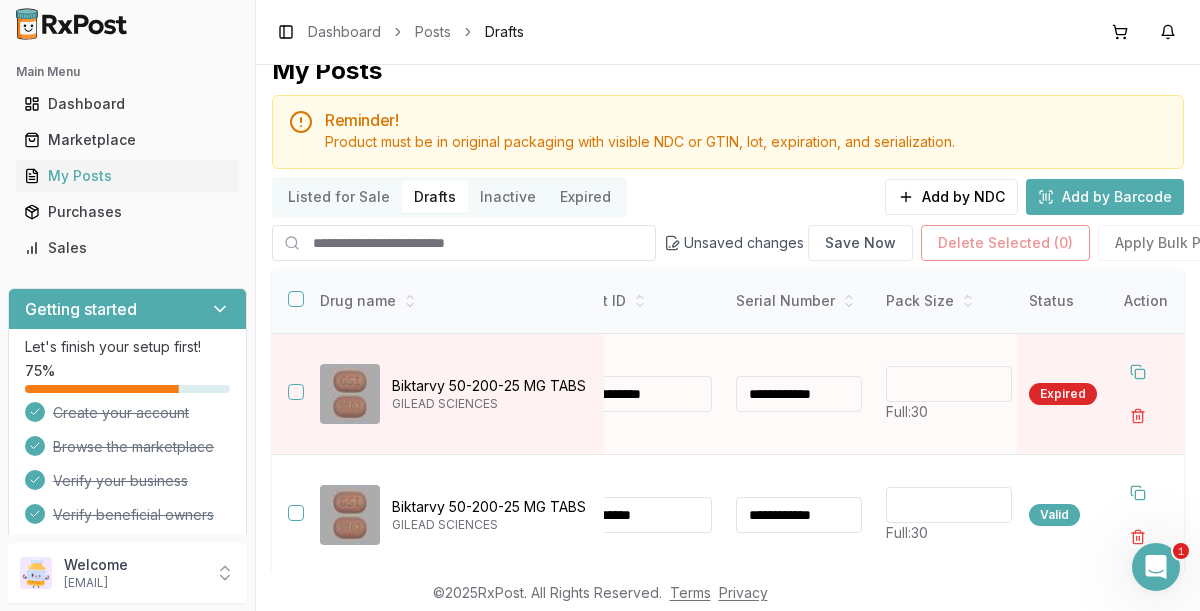 type on "**" 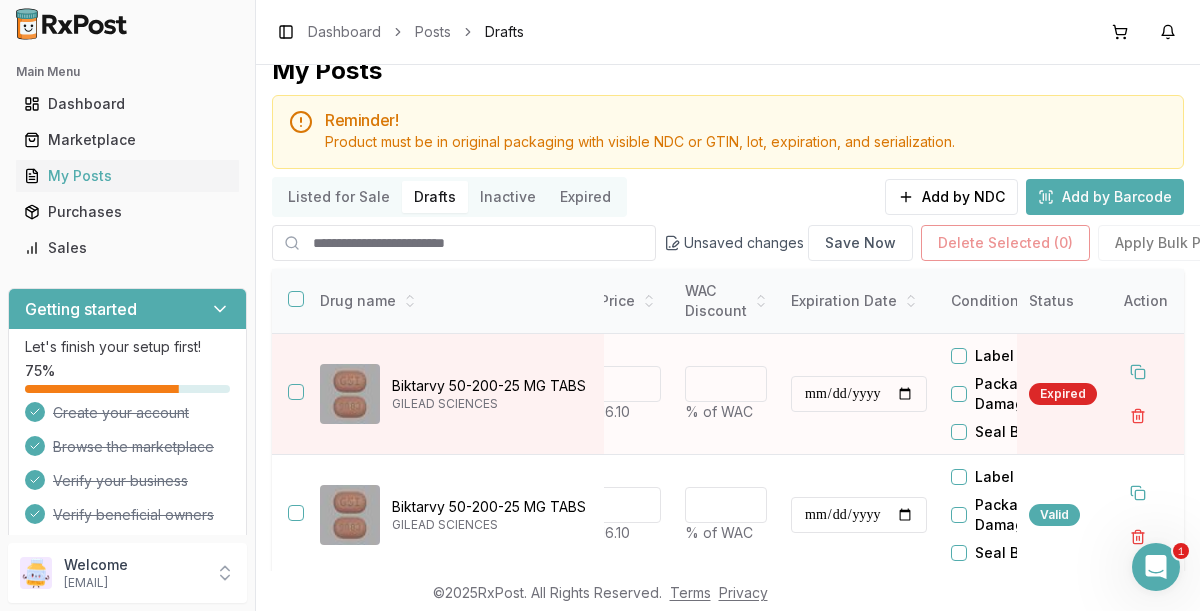 type on "**" 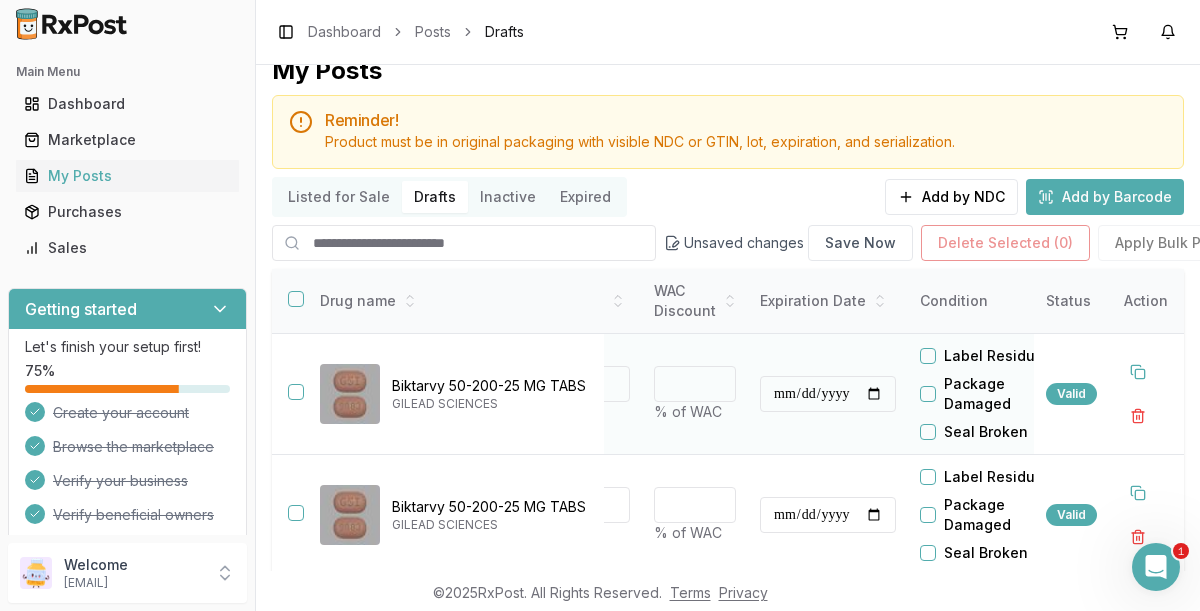 scroll, scrollTop: 0, scrollLeft: 754, axis: horizontal 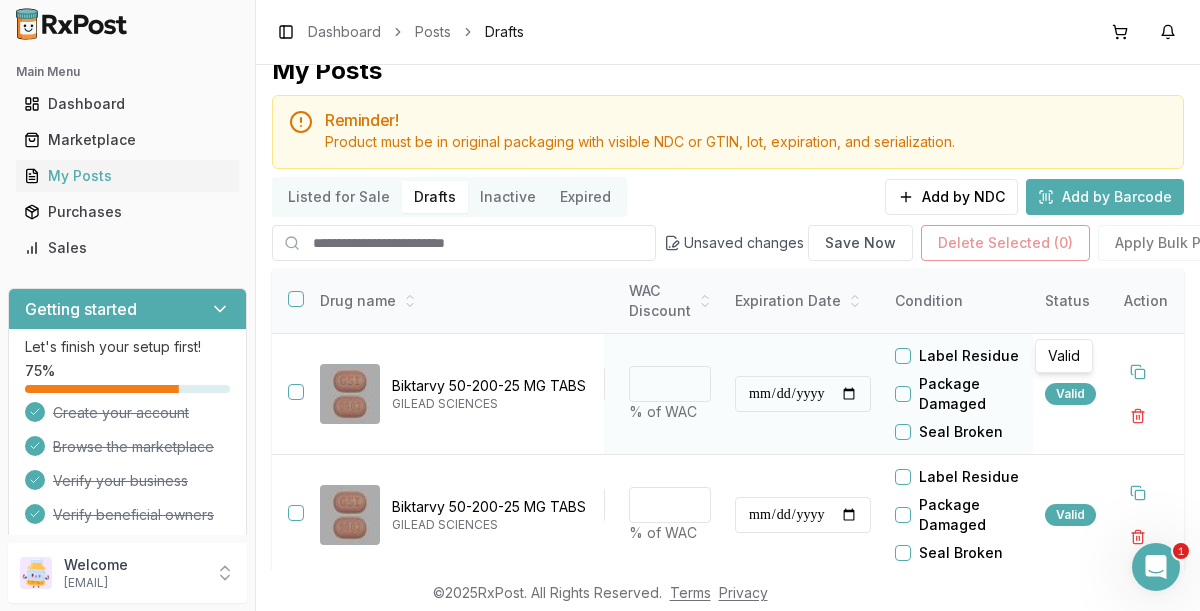 click on "Valid" at bounding box center (1070, 394) 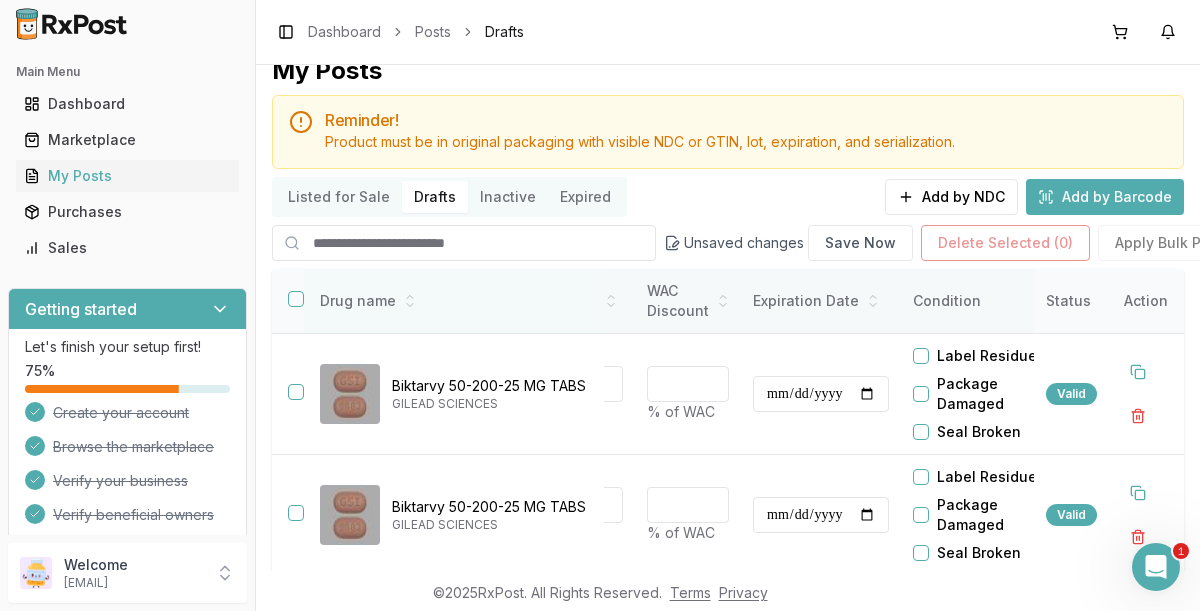 scroll, scrollTop: 0, scrollLeft: 754, axis: horizontal 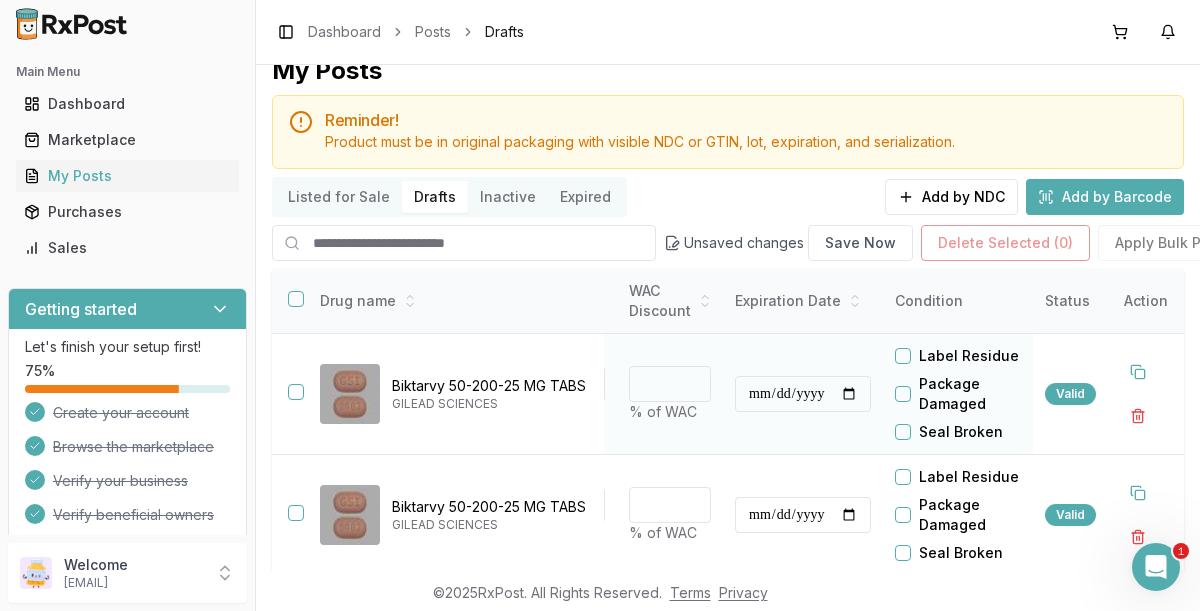 click at bounding box center [296, 392] 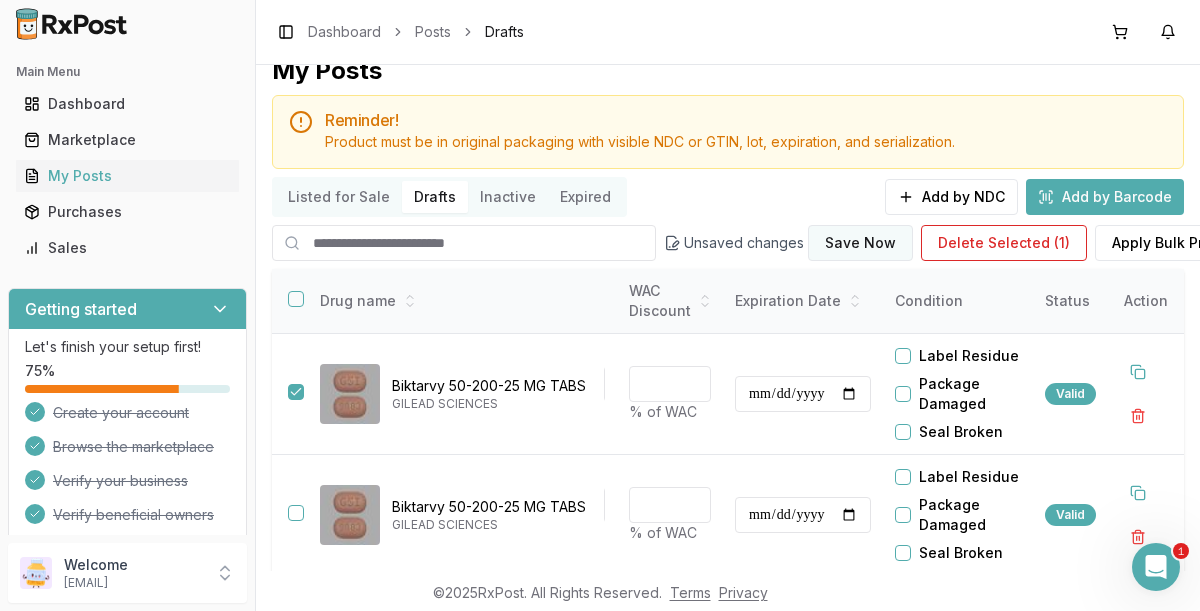 click on "Save Now" at bounding box center (860, 243) 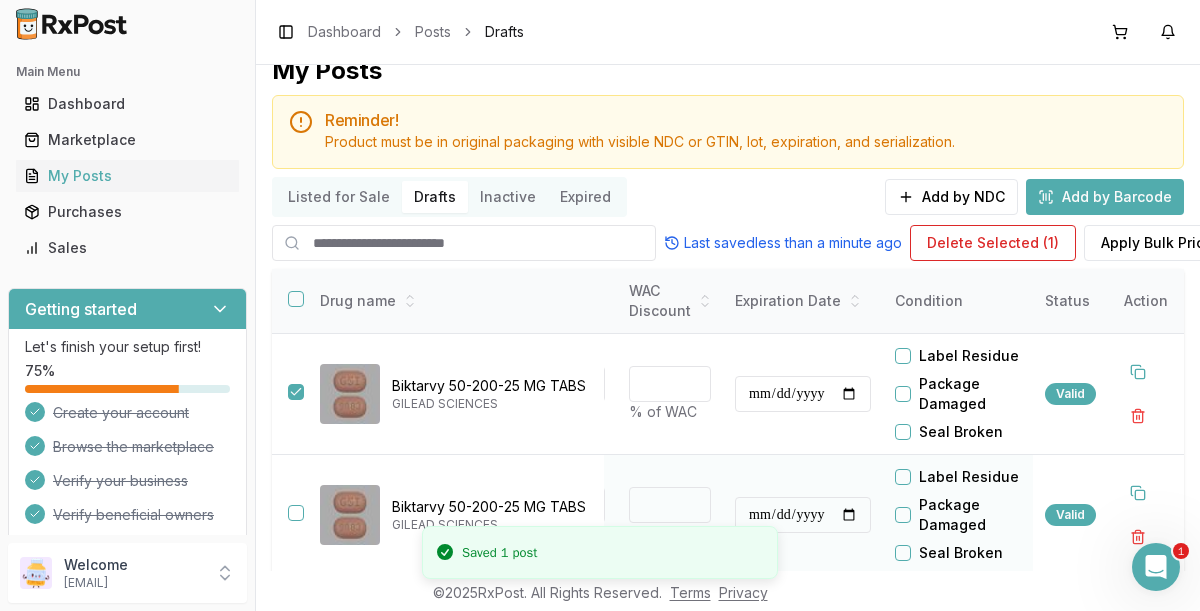 click at bounding box center (296, 513) 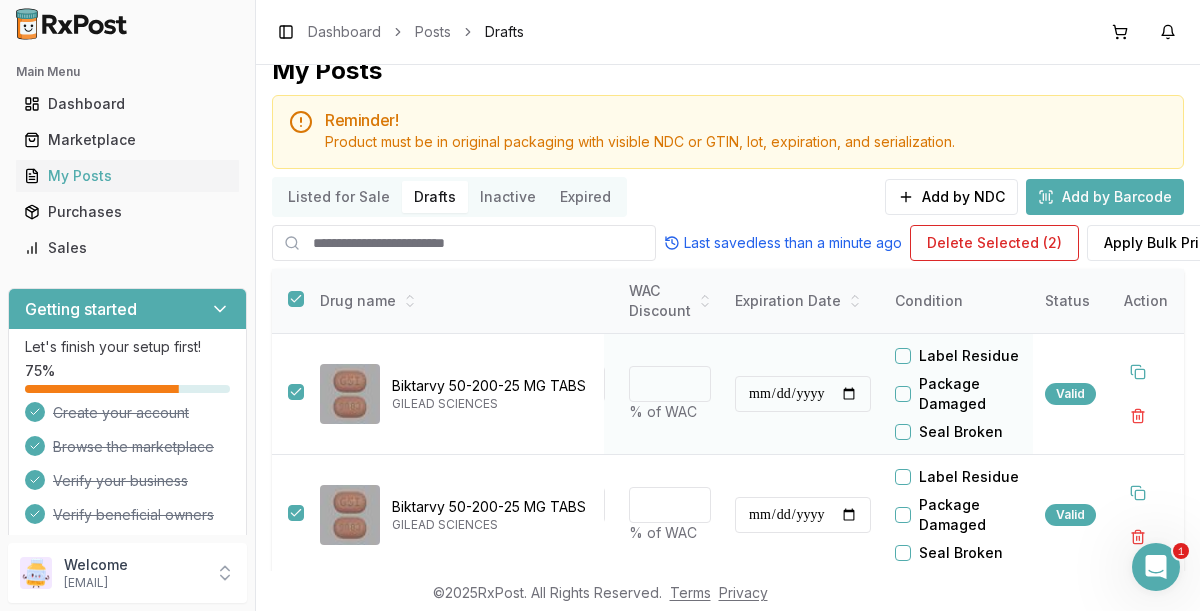 click at bounding box center (296, 392) 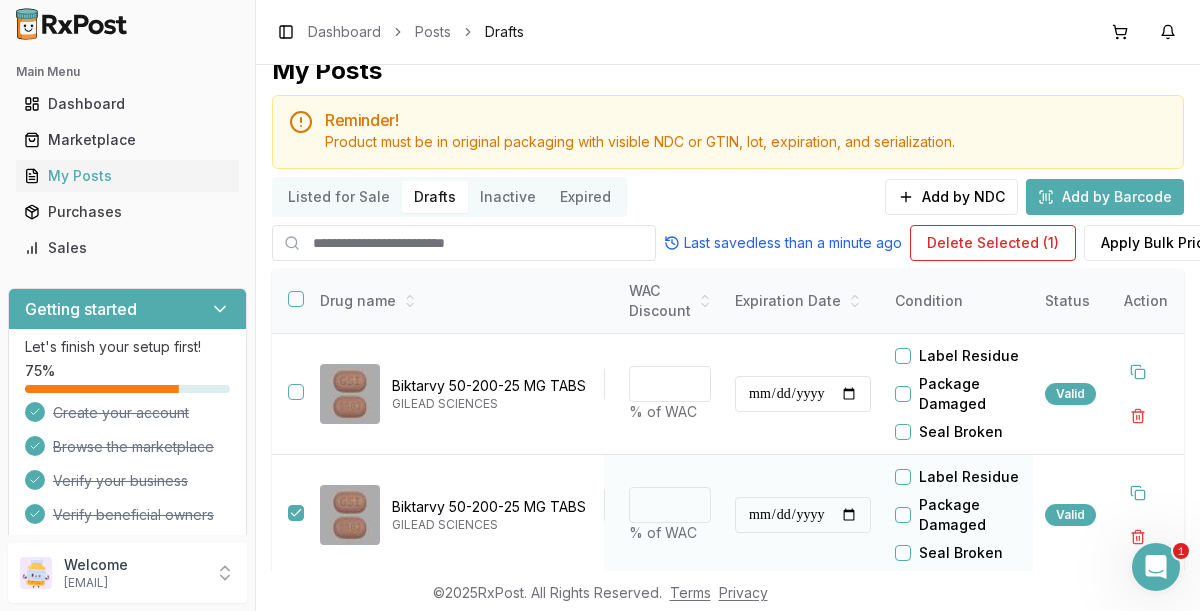 click at bounding box center [296, 513] 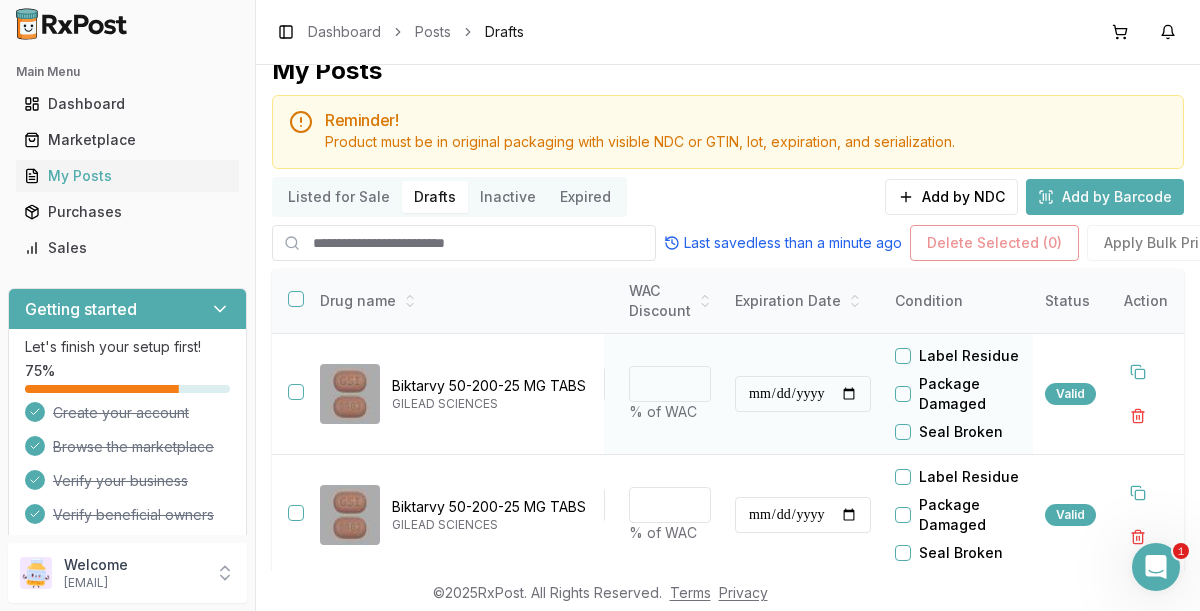 click at bounding box center (296, 392) 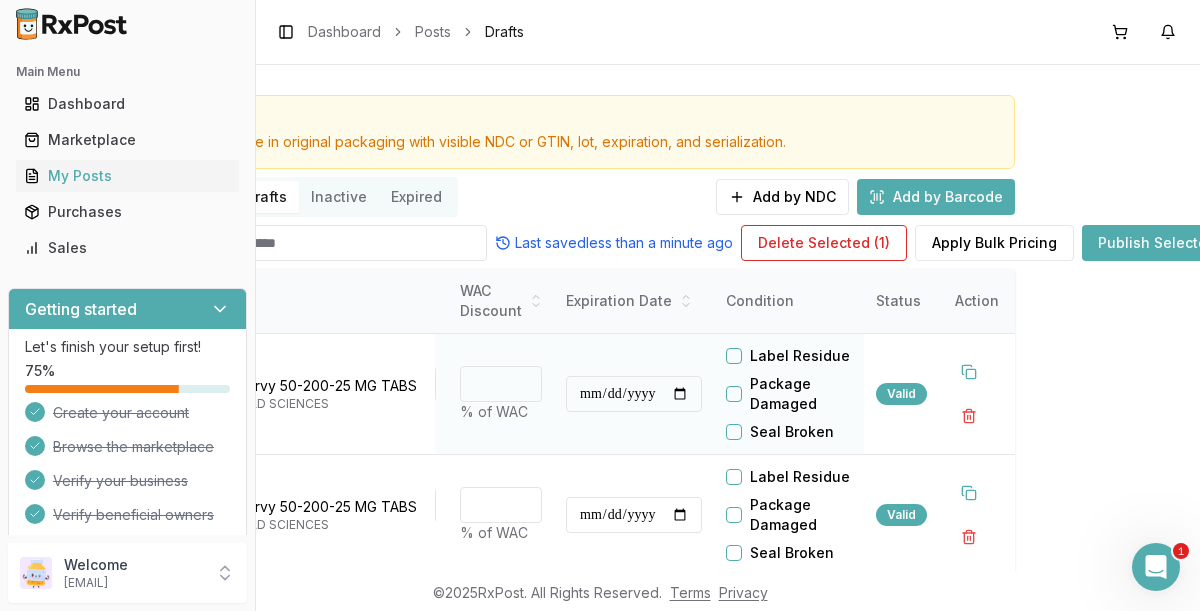 scroll, scrollTop: 26, scrollLeft: 171, axis: both 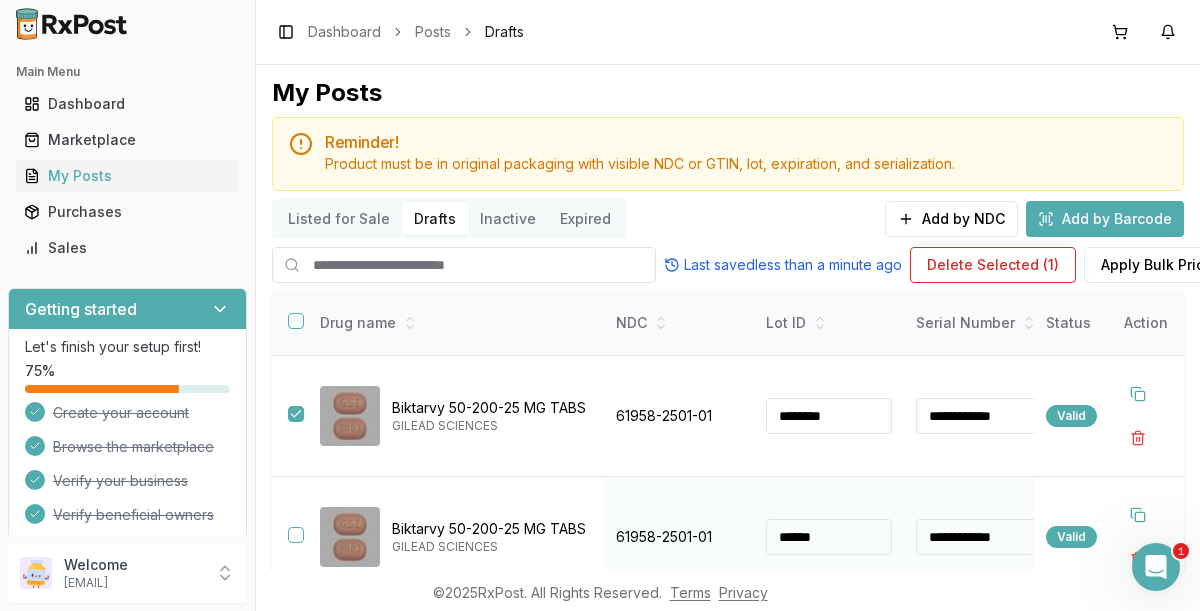 click at bounding box center [296, 535] 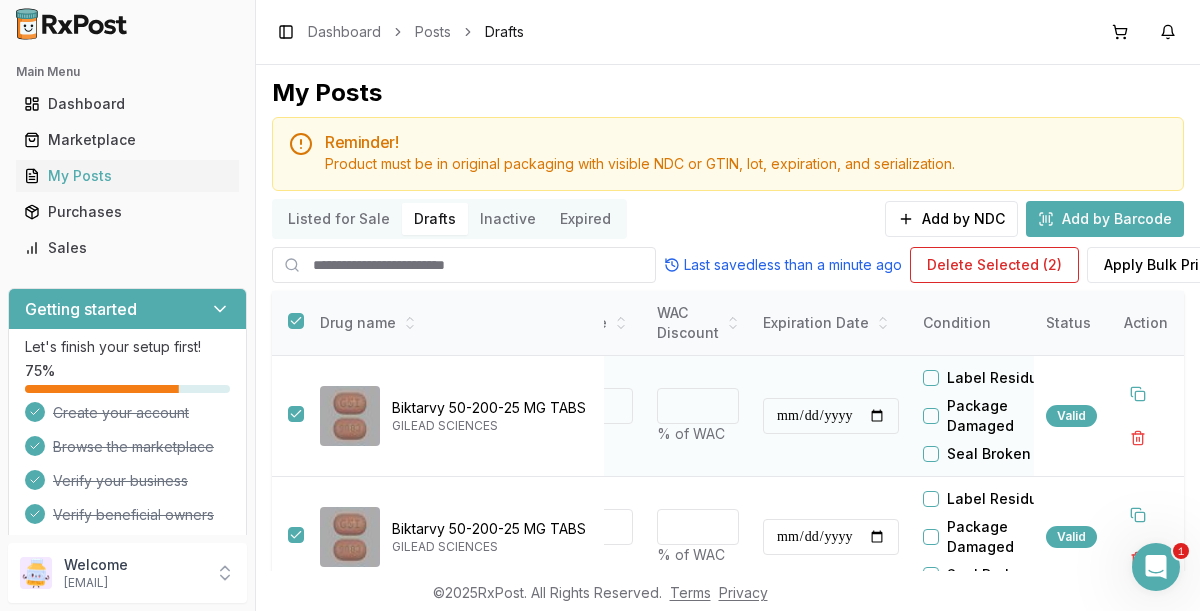 scroll, scrollTop: 0, scrollLeft: 754, axis: horizontal 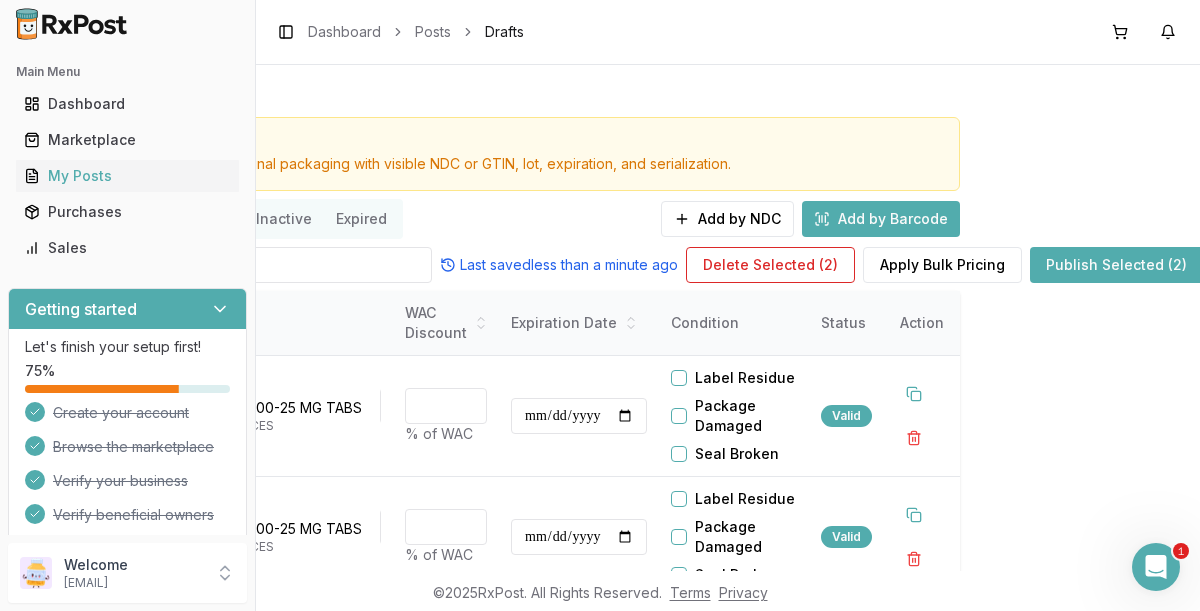 click on "Publish Selected (2)" at bounding box center [1116, 265] 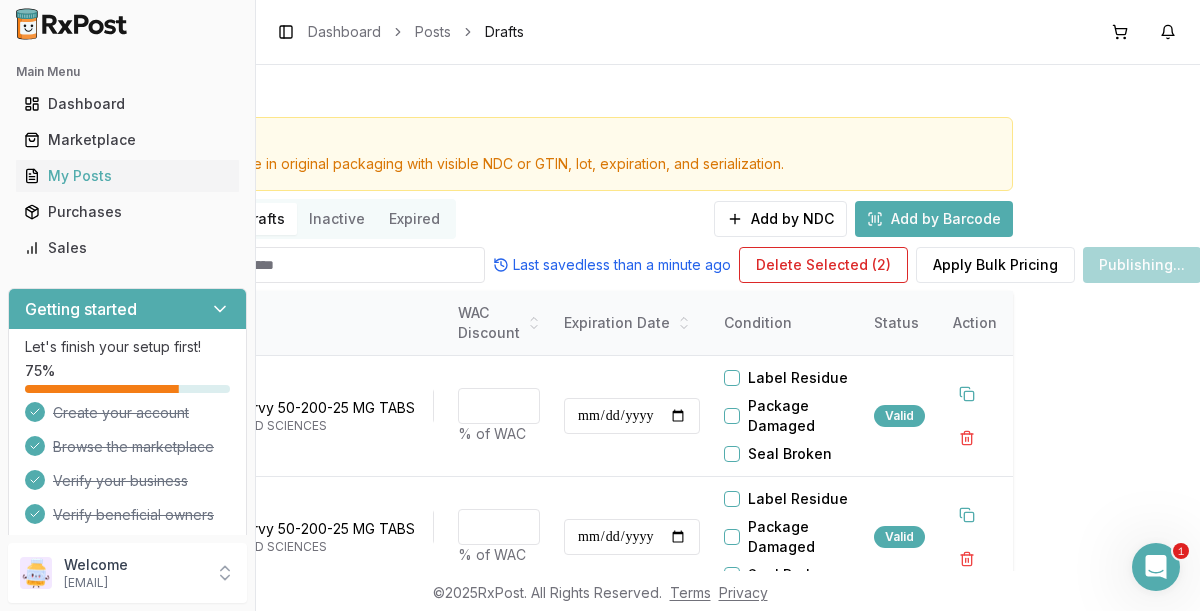scroll, scrollTop: 4, scrollLeft: 0, axis: vertical 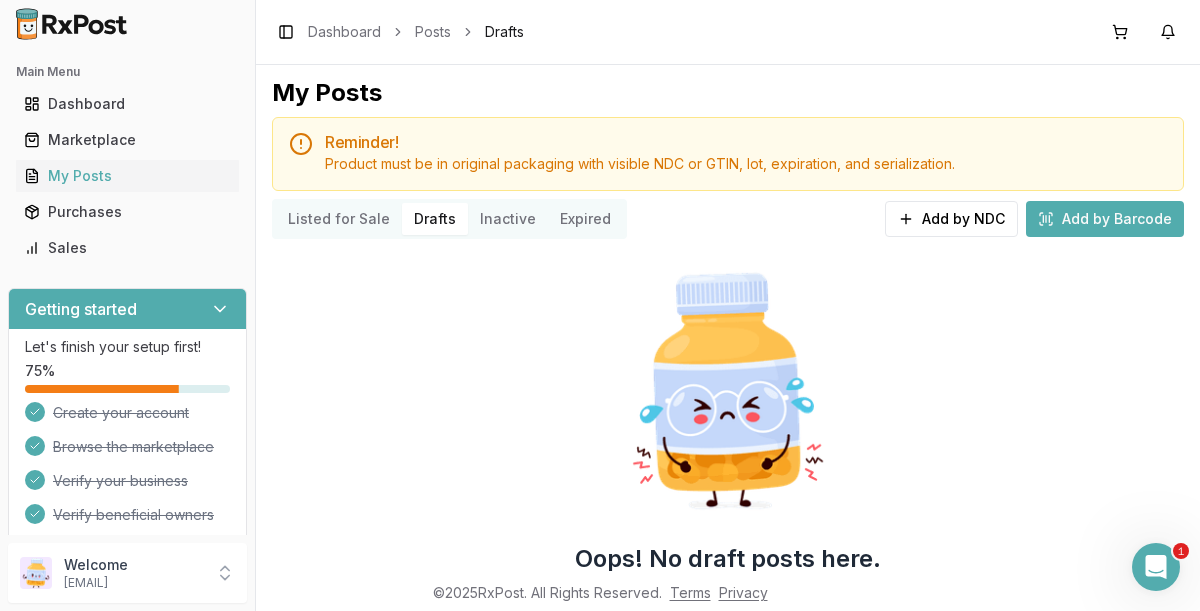 click on "Oops! No draft posts here. List your overstock drugs and start selling today! Add Post" at bounding box center [728, 473] 